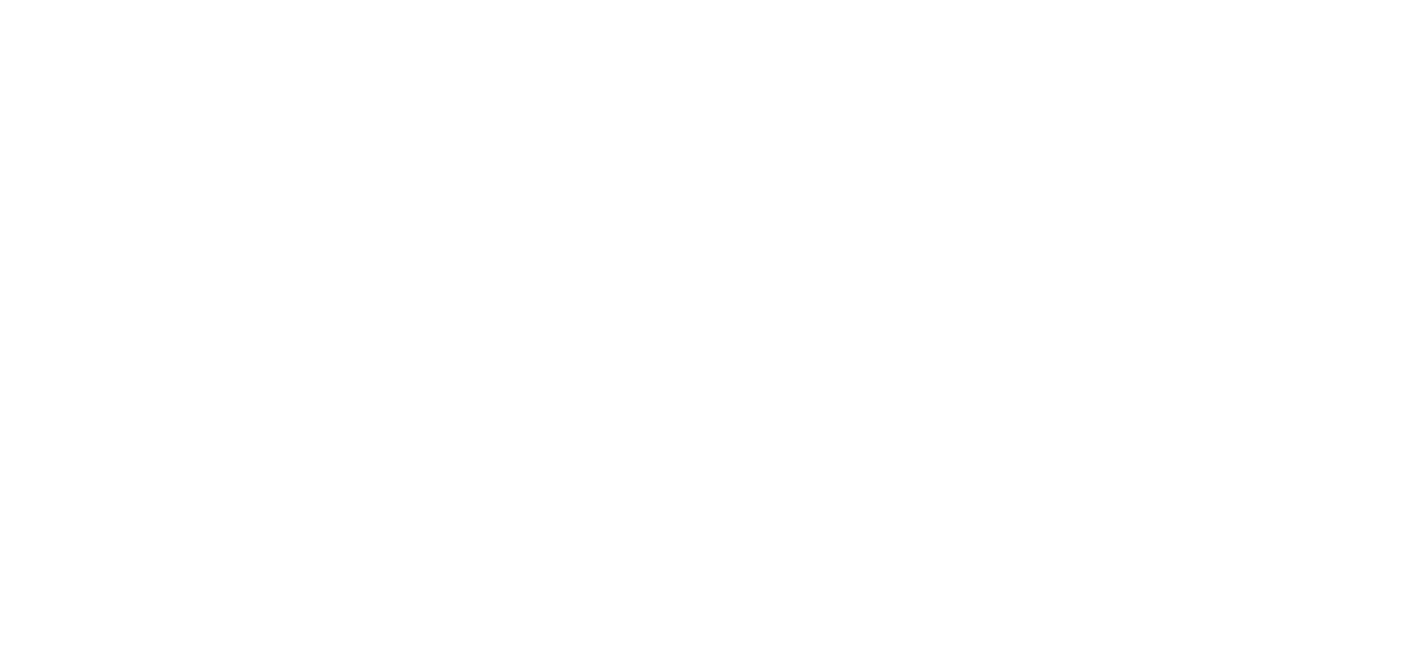 scroll, scrollTop: 0, scrollLeft: 0, axis: both 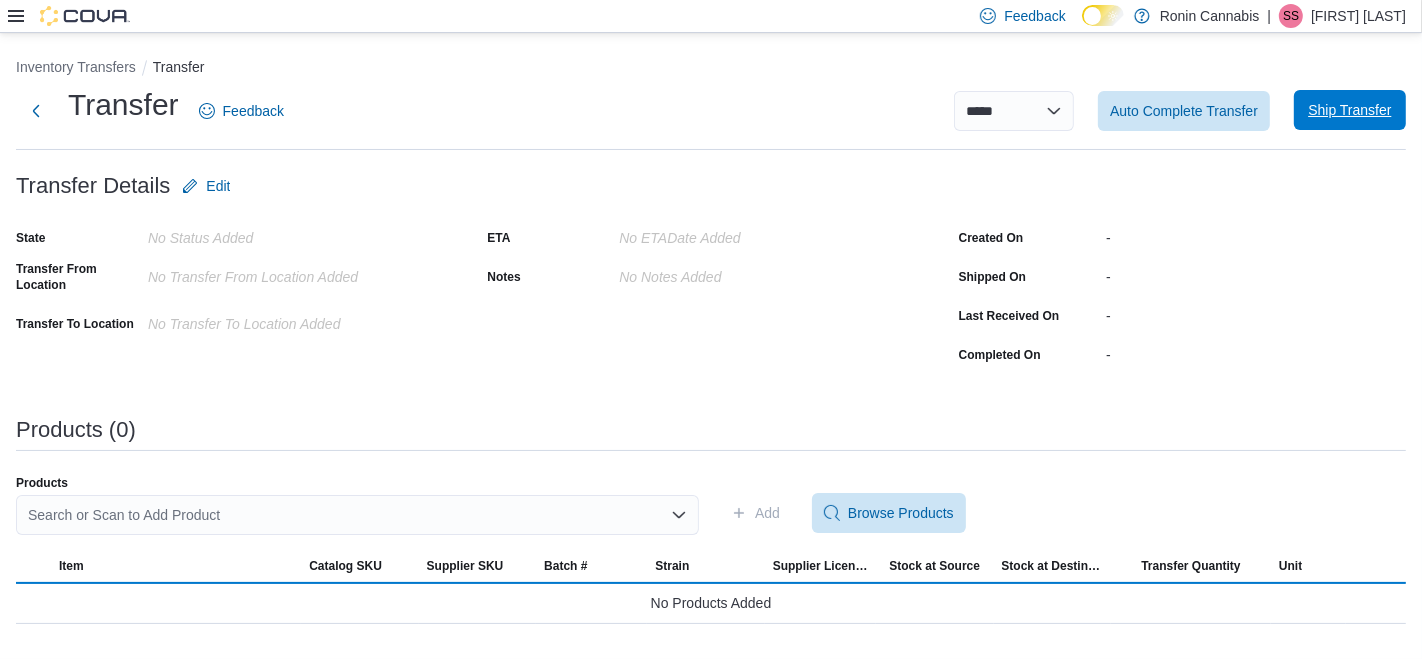 click on "Ship Transfer" at bounding box center (1350, 110) 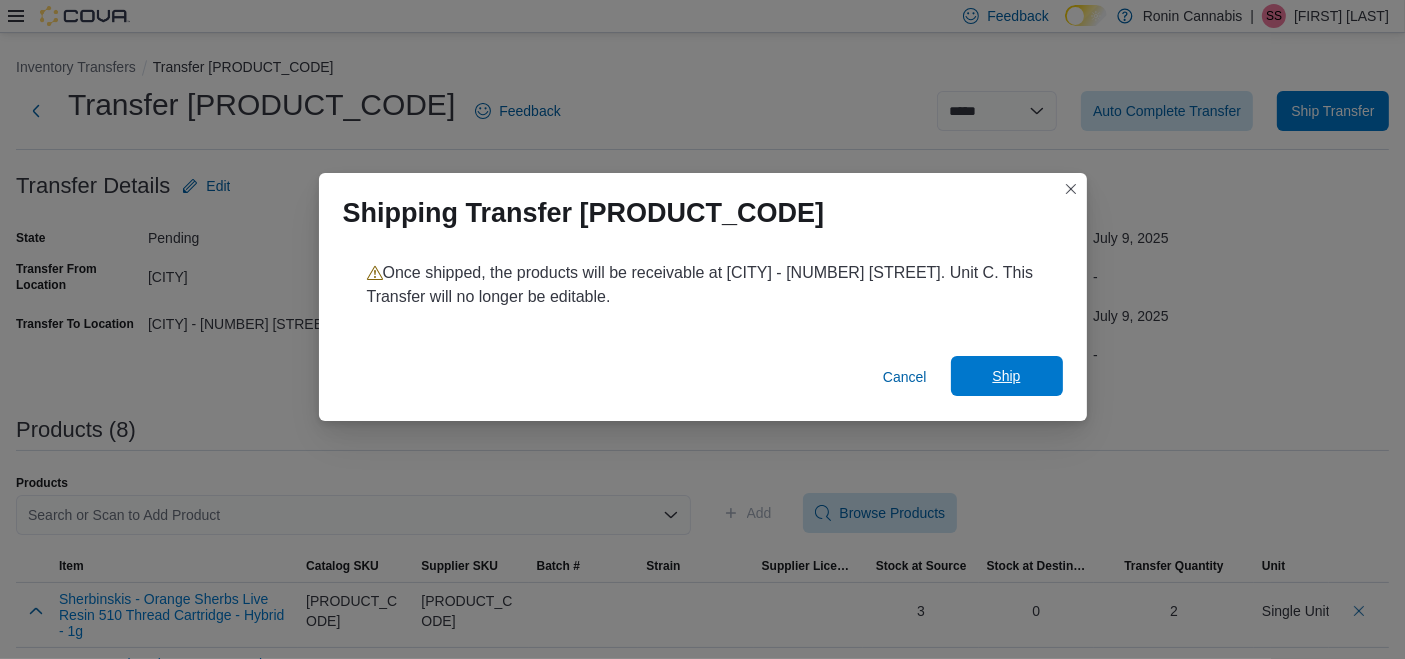 click on "Ship" at bounding box center [1006, 376] 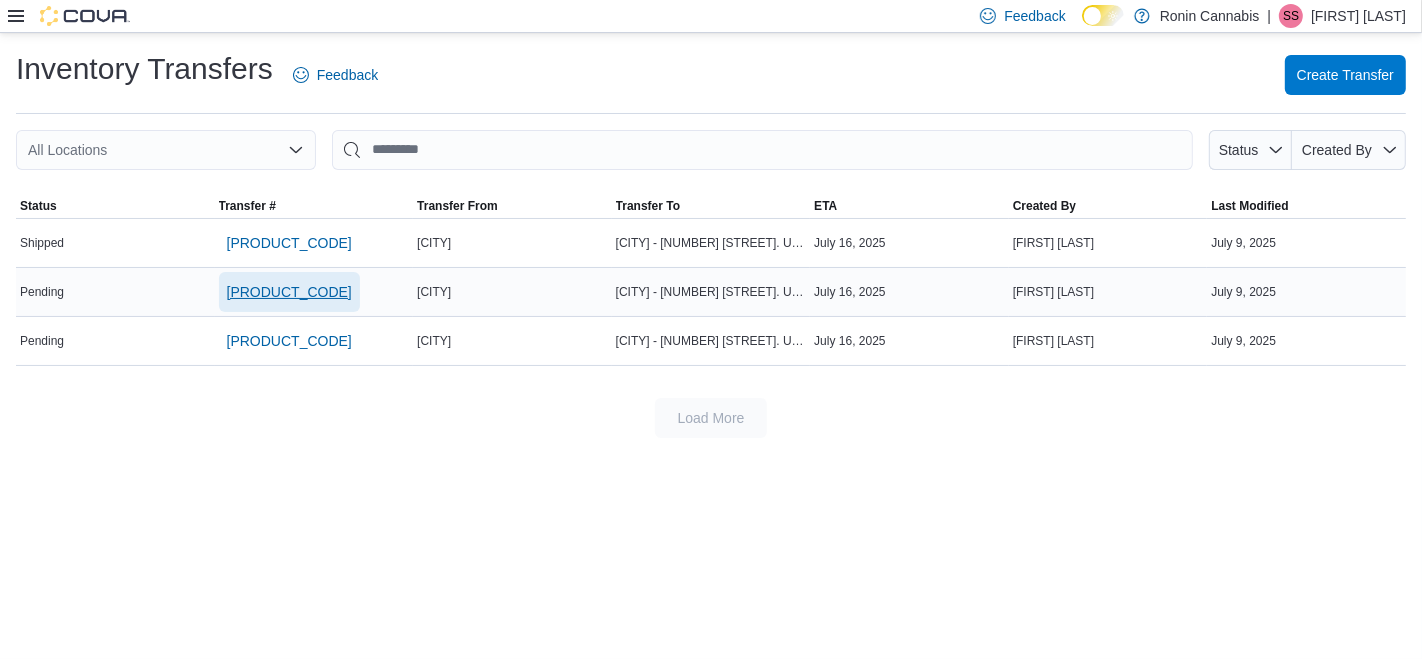 click on "[TRANSFER_ID]" at bounding box center [289, 292] 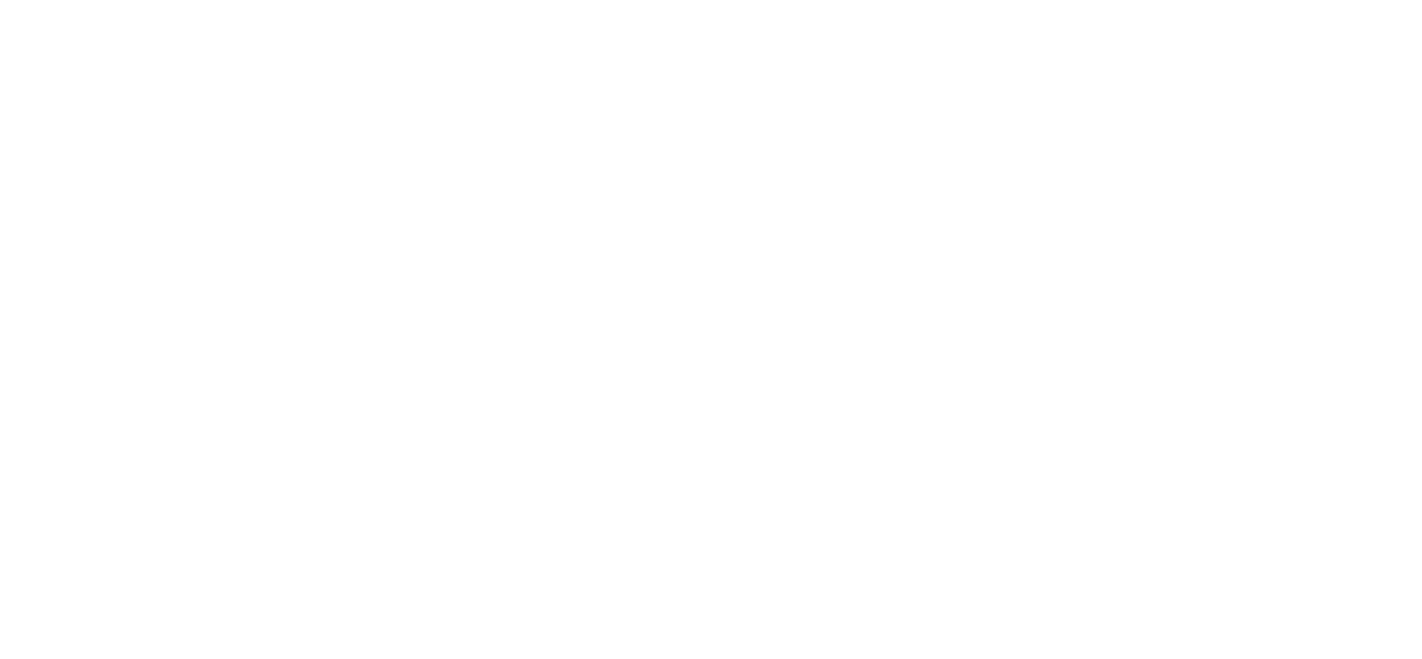 scroll, scrollTop: 0, scrollLeft: 0, axis: both 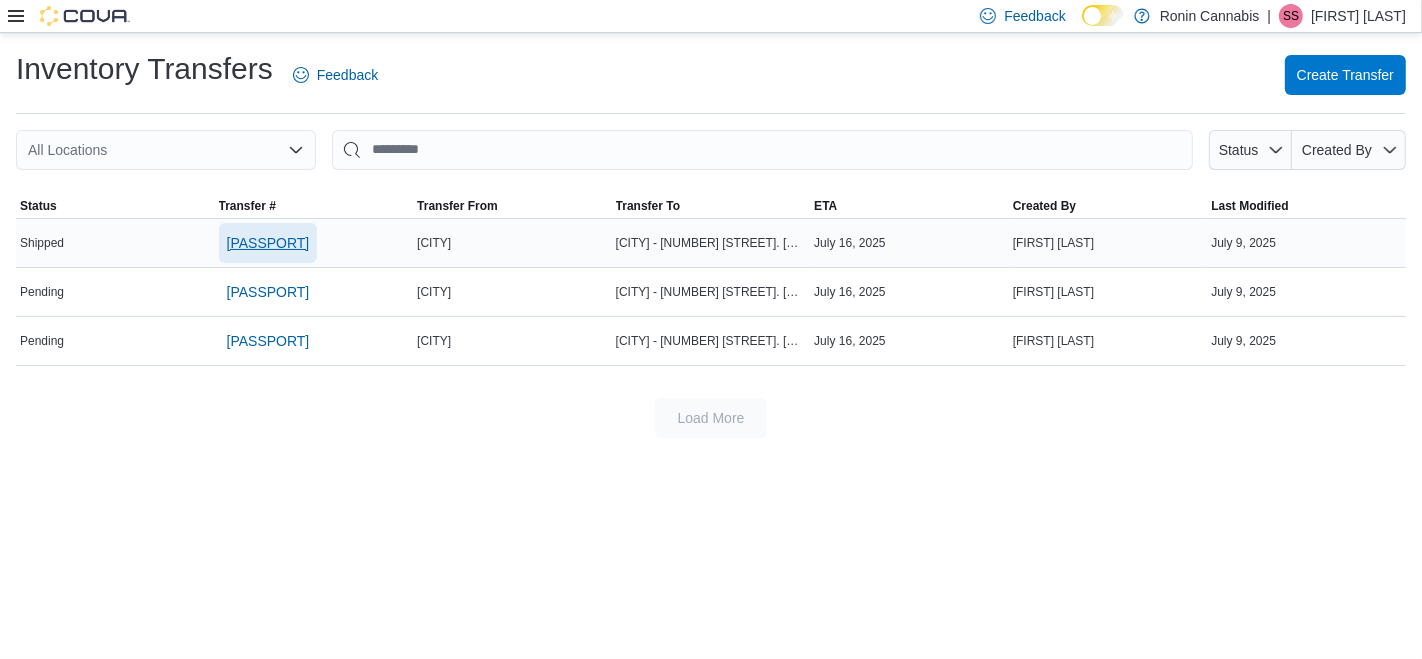click on "TR8W0M-1871" at bounding box center [268, 243] 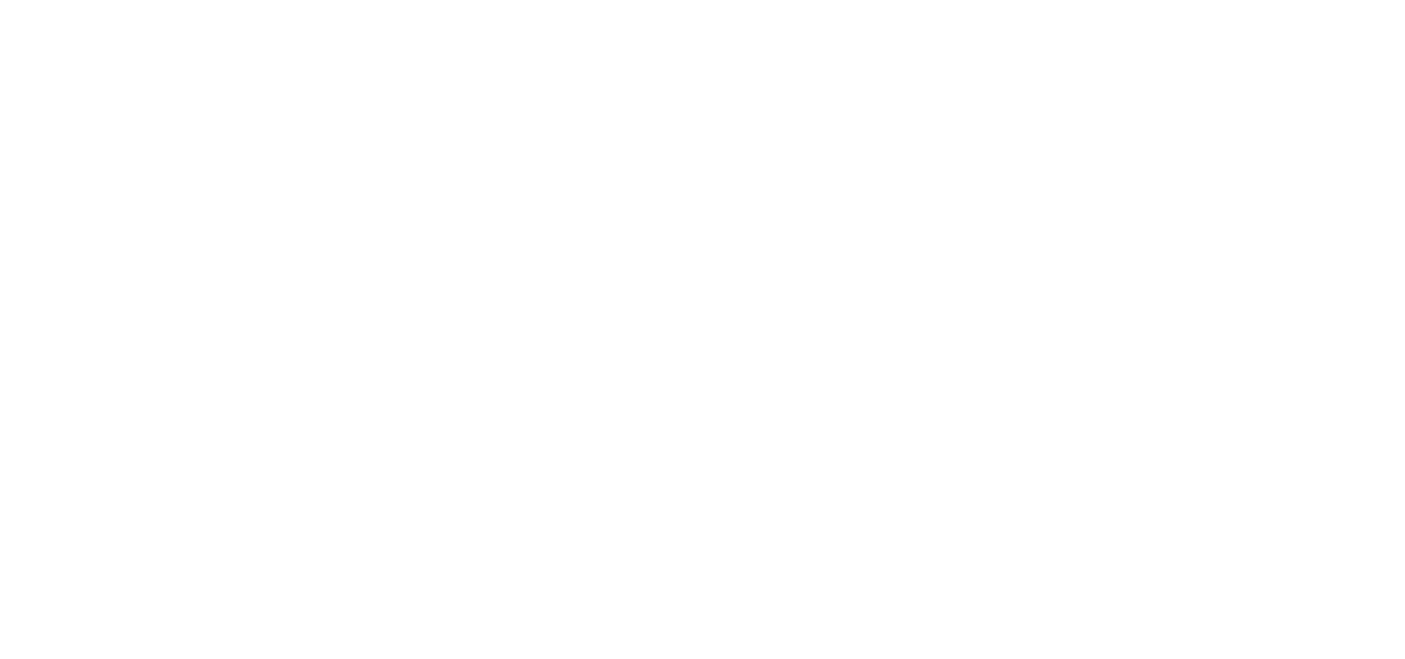 scroll, scrollTop: 0, scrollLeft: 0, axis: both 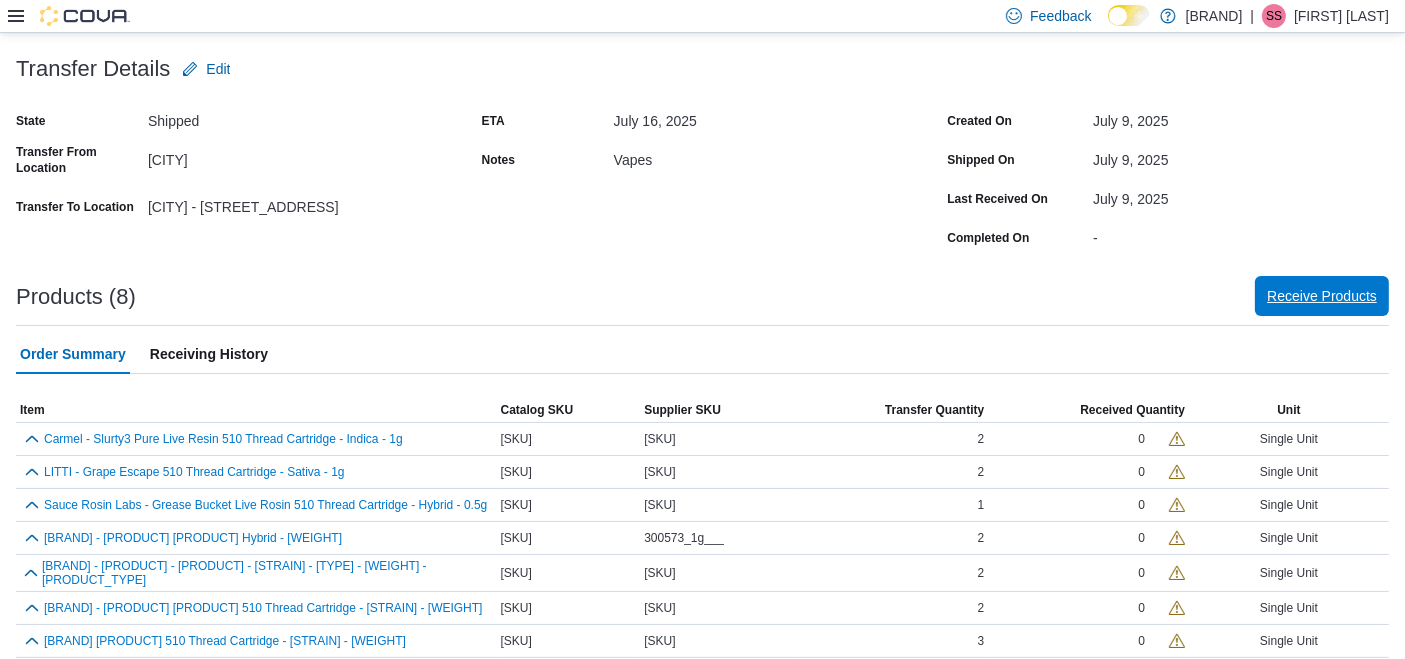 click on "Receive Products" at bounding box center [1322, 296] 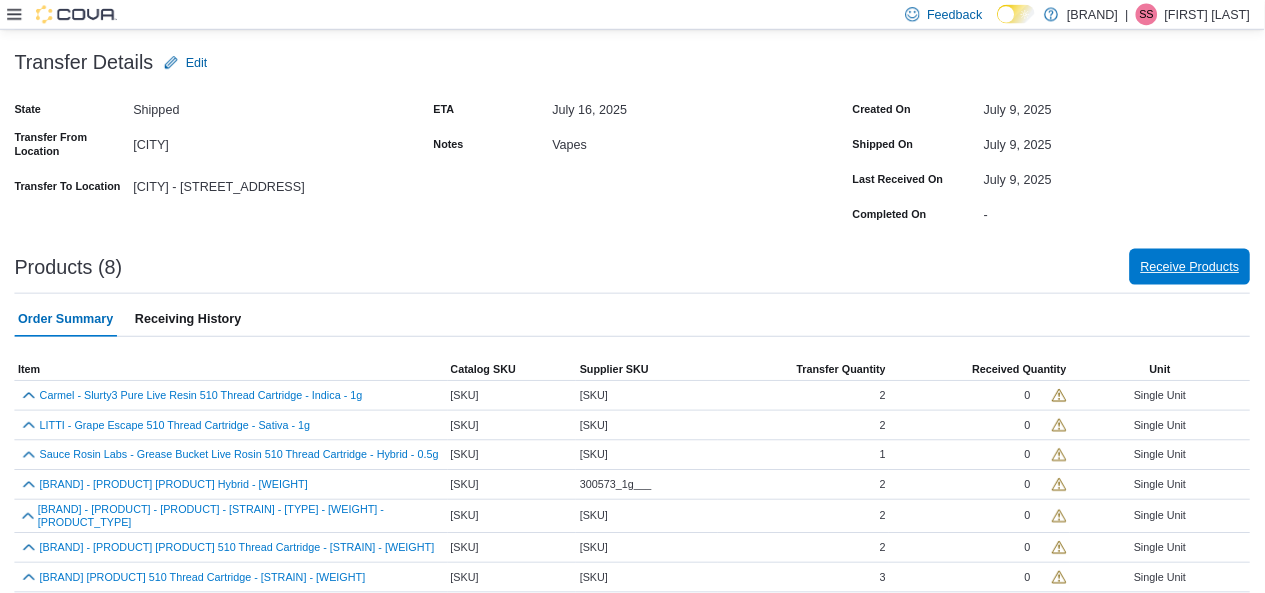 scroll, scrollTop: 0, scrollLeft: 0, axis: both 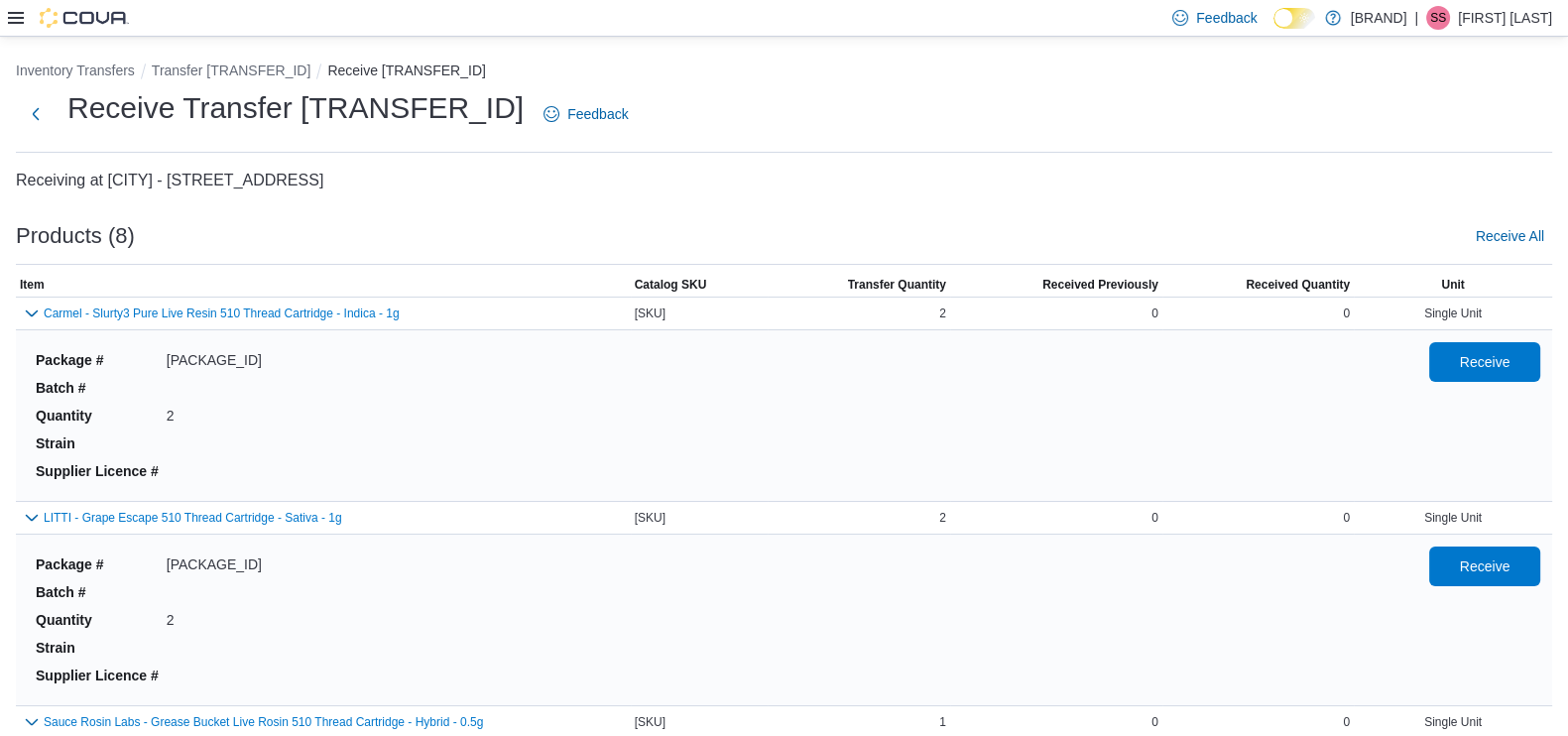 drag, startPoint x: 1373, startPoint y: 364, endPoint x: 1544, endPoint y: 410, distance: 177.07908 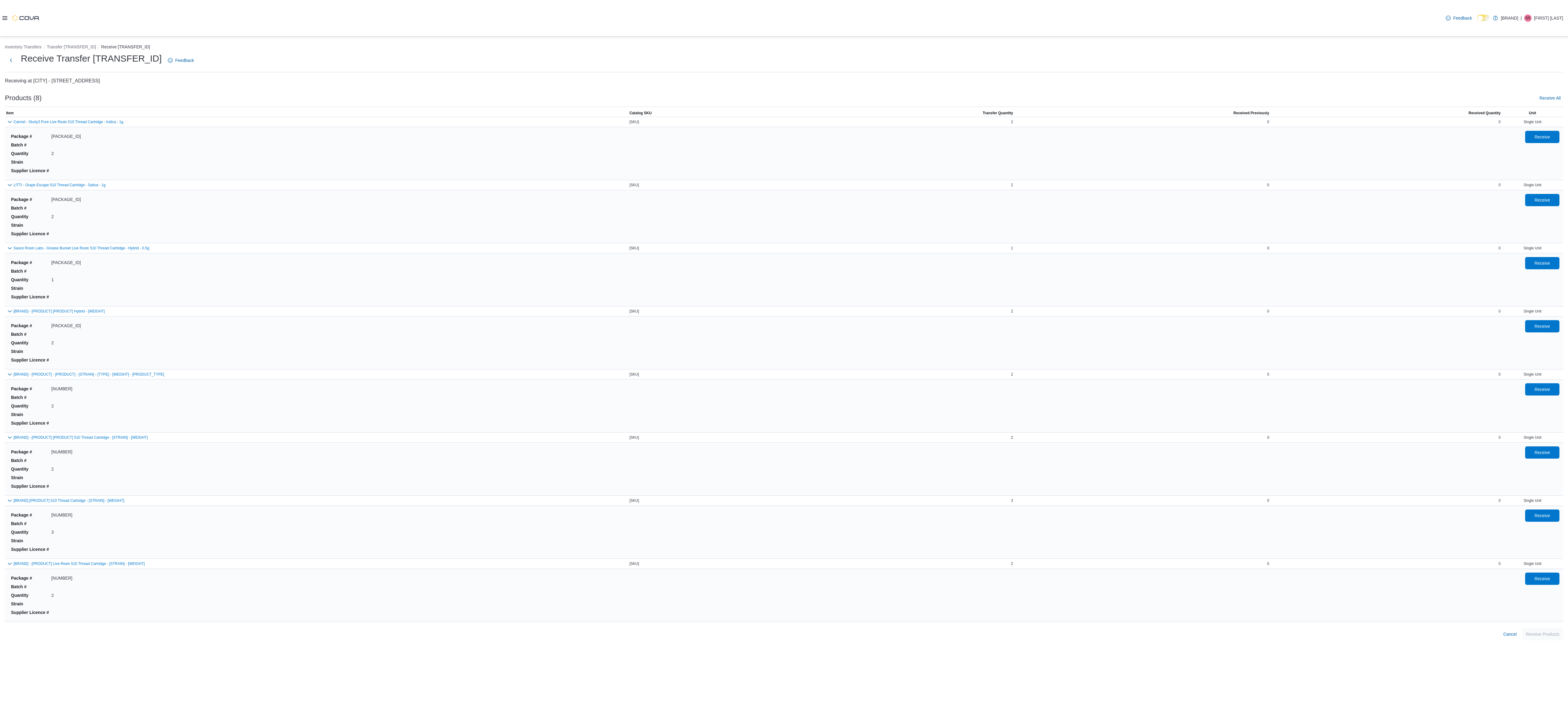 click on "Feedback Dark Mode Ronin Cannabis | SS Samuel Somos" at bounding box center [784, 18] 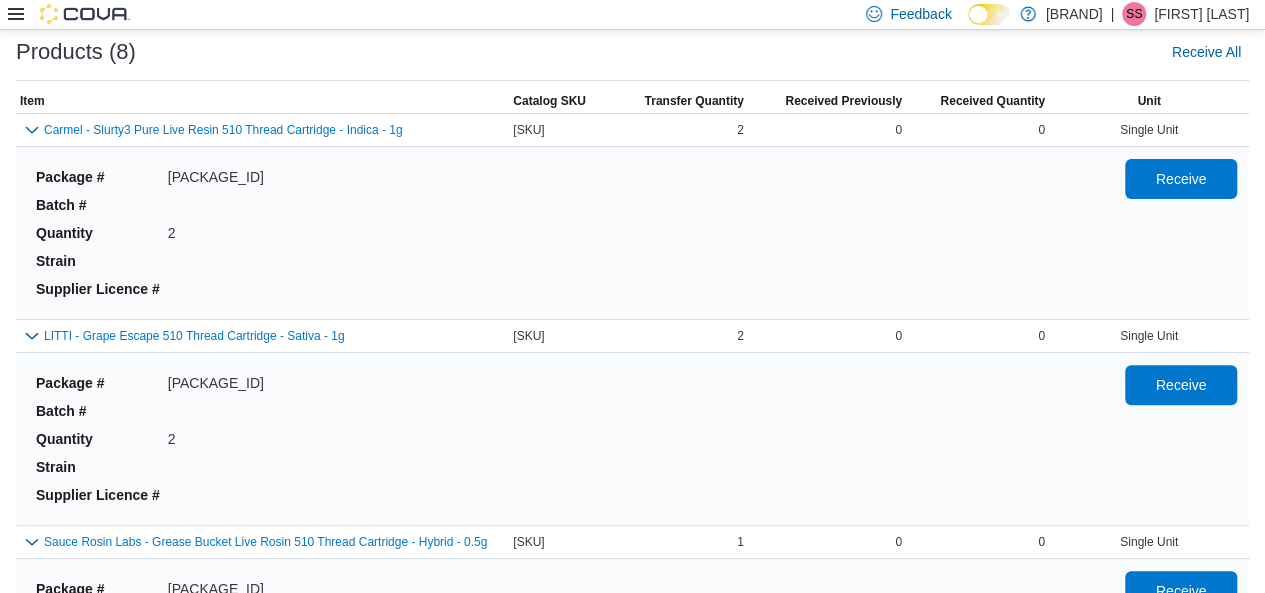 scroll, scrollTop: 194, scrollLeft: 0, axis: vertical 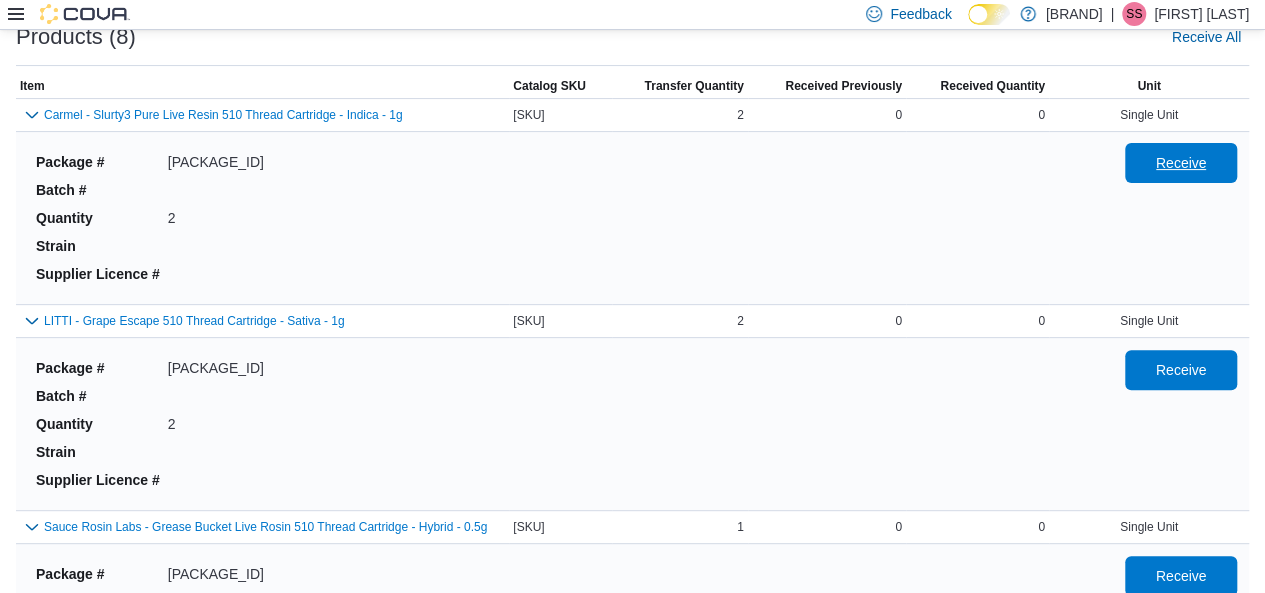 click on "Receive" at bounding box center [1181, 163] 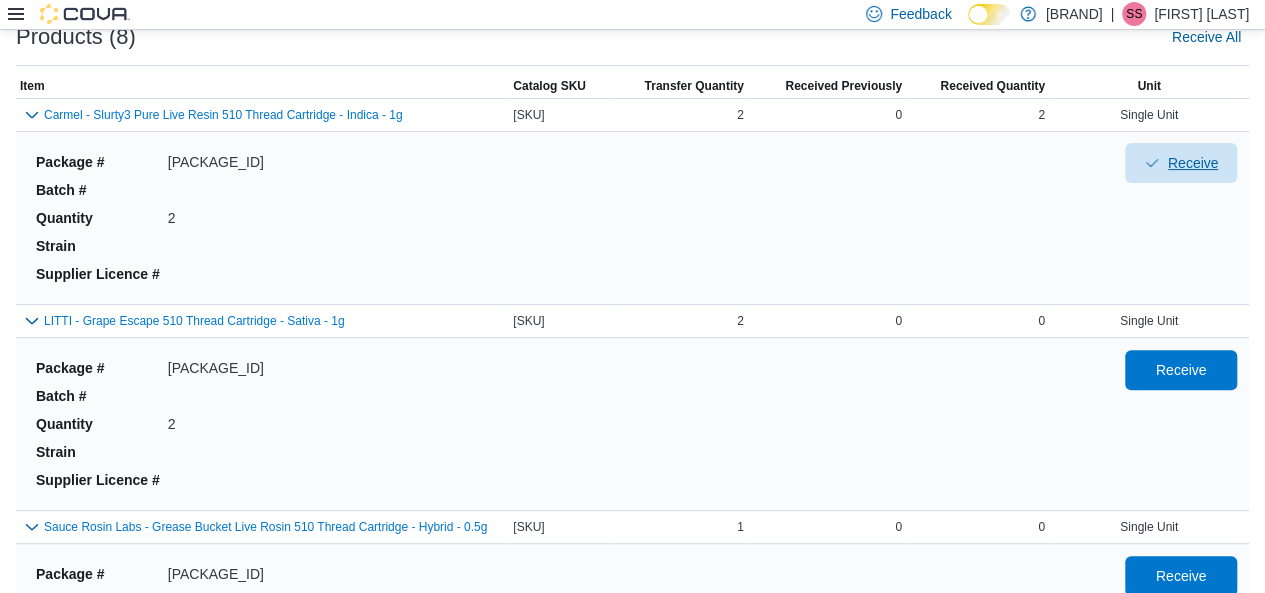type 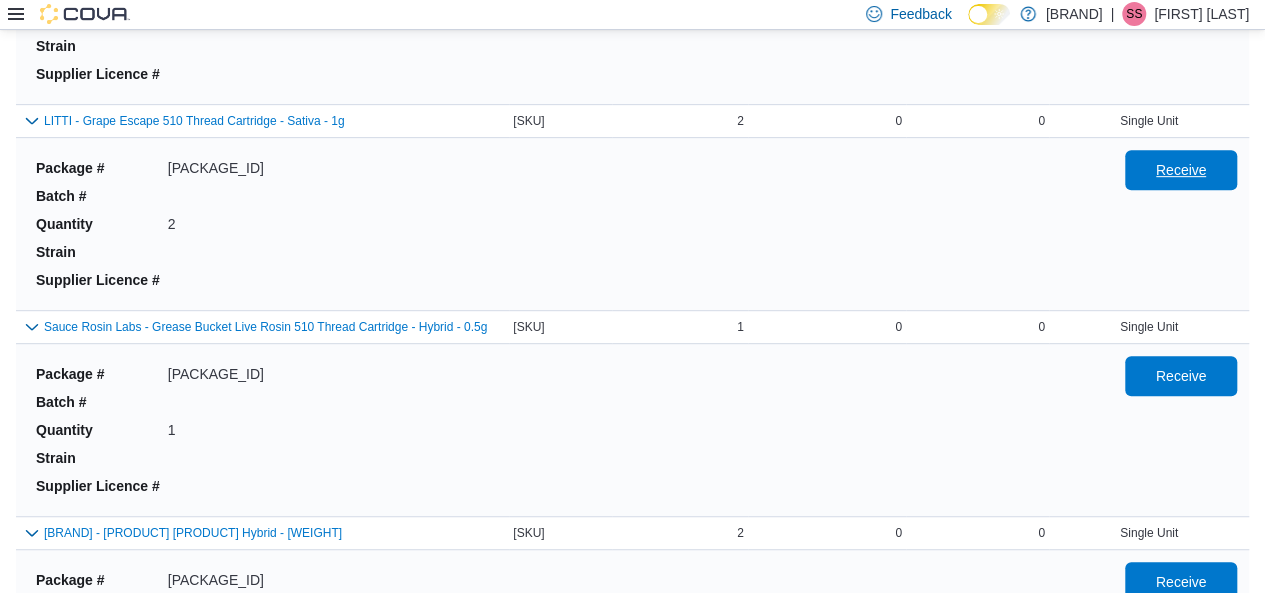 click on "Receive" at bounding box center [1181, 170] 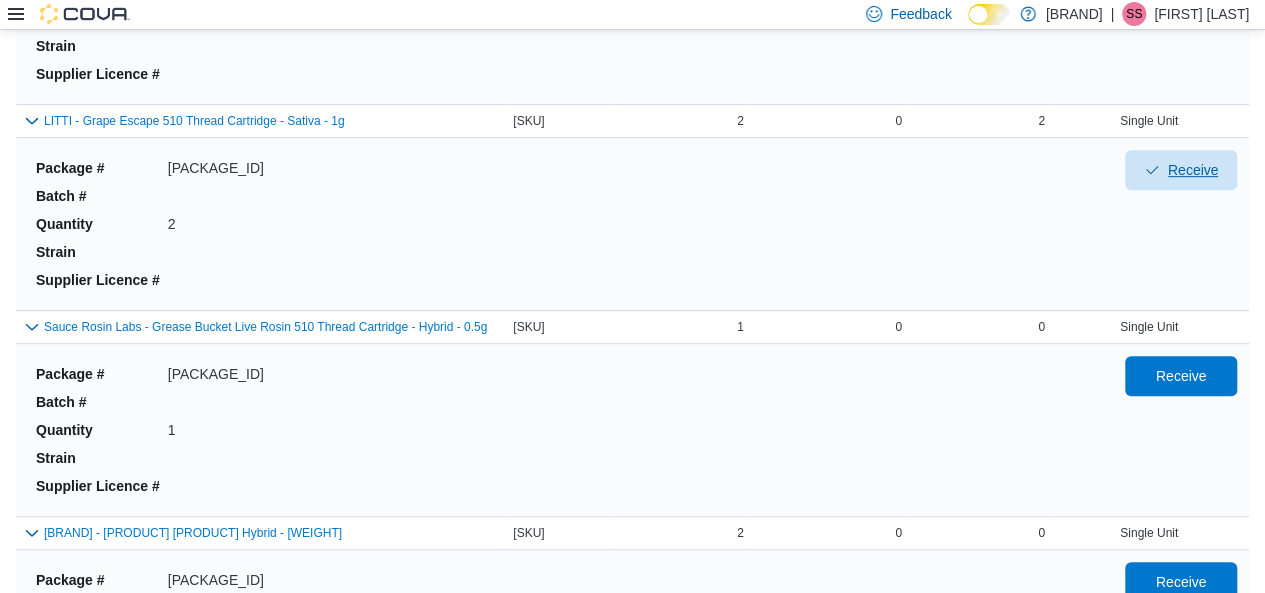 type 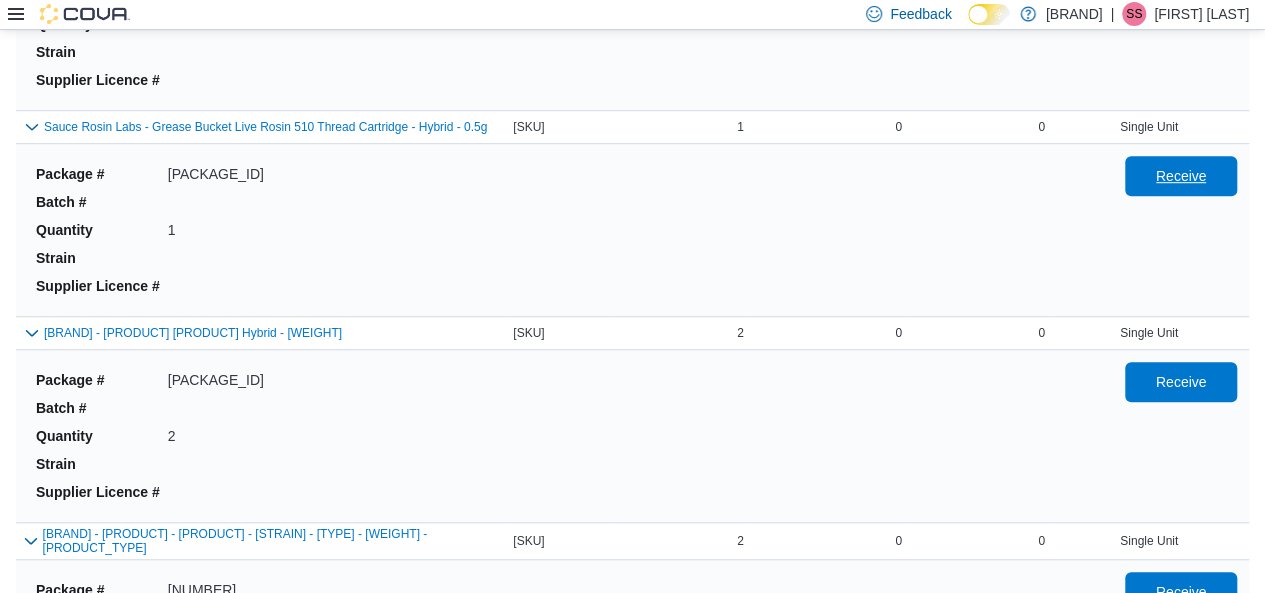 click on "Receive" at bounding box center [1181, 176] 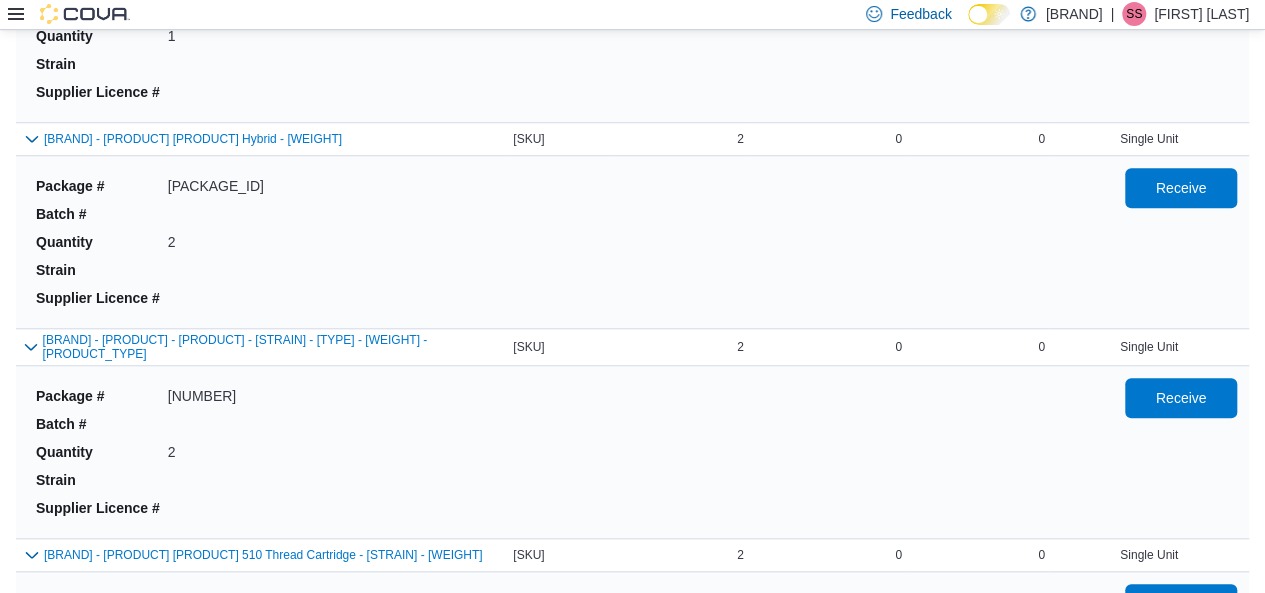 scroll, scrollTop: 794, scrollLeft: 0, axis: vertical 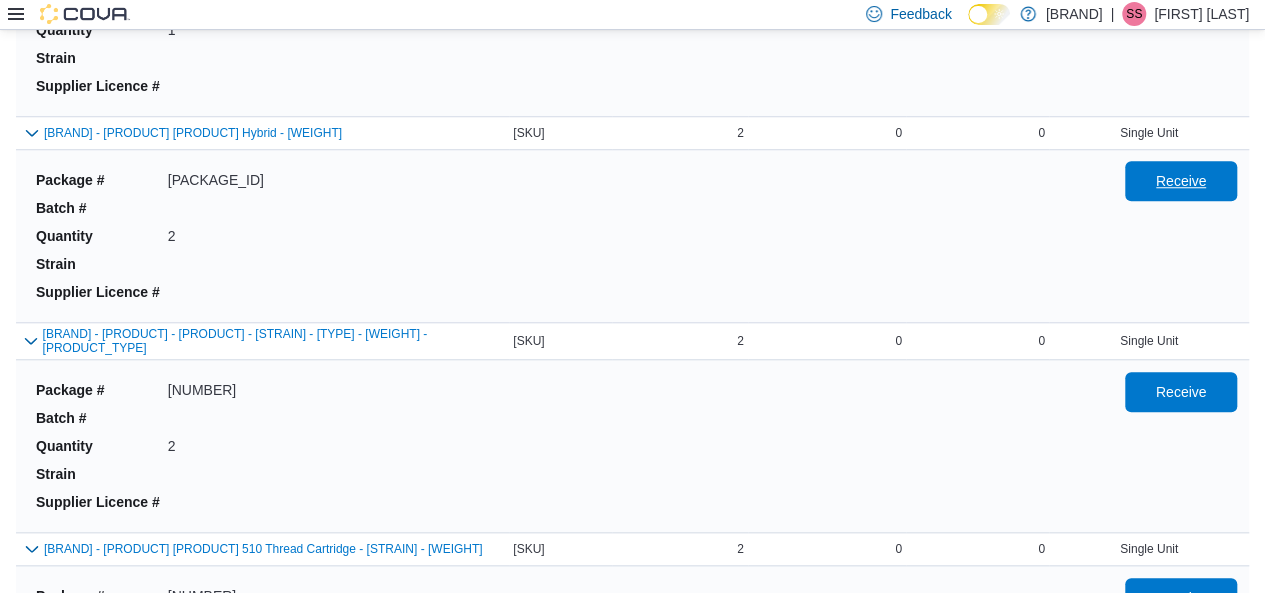 click on "Receive" at bounding box center [1181, 181] 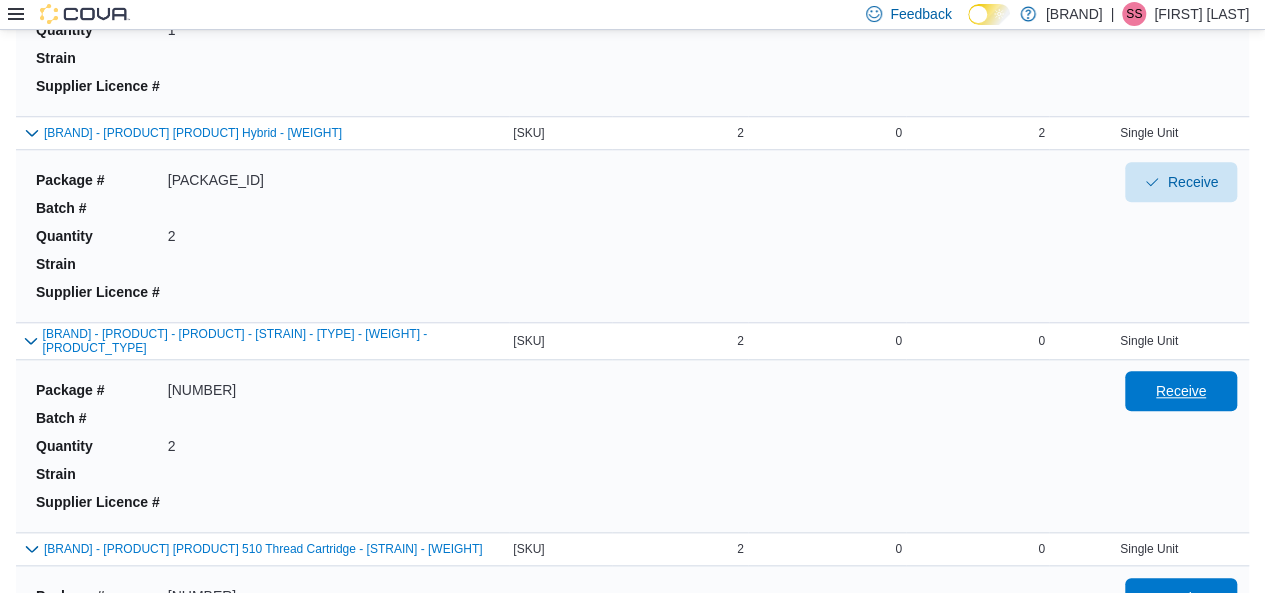 click on "Receive" at bounding box center (1181, 391) 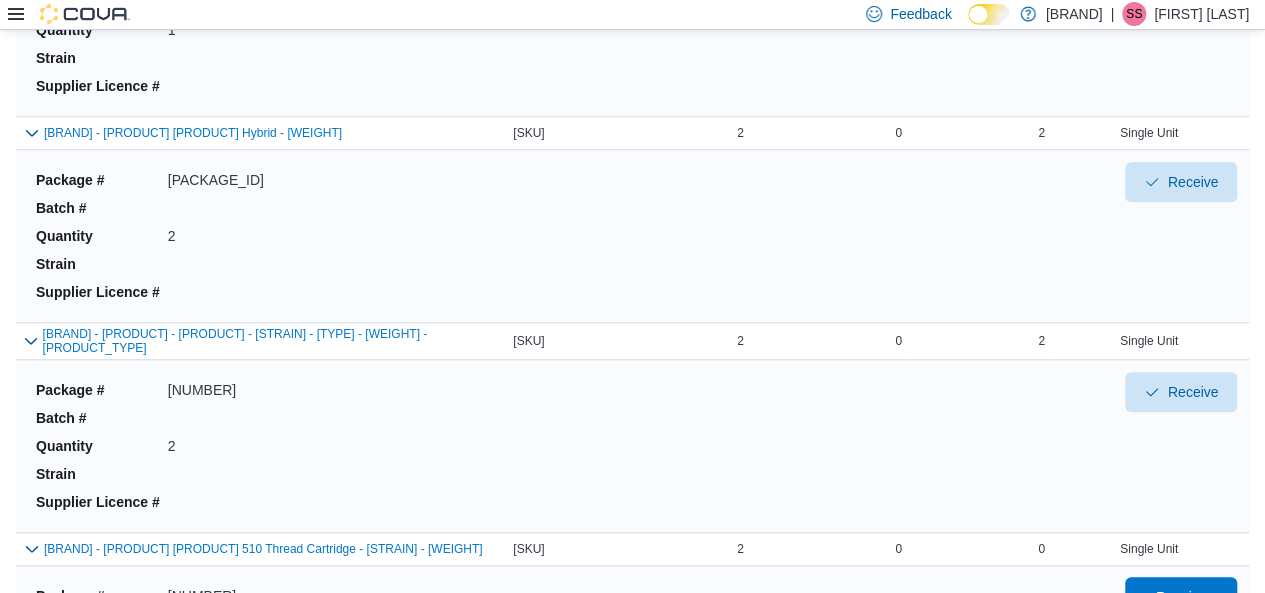 click on "Receive" at bounding box center [1181, 597] 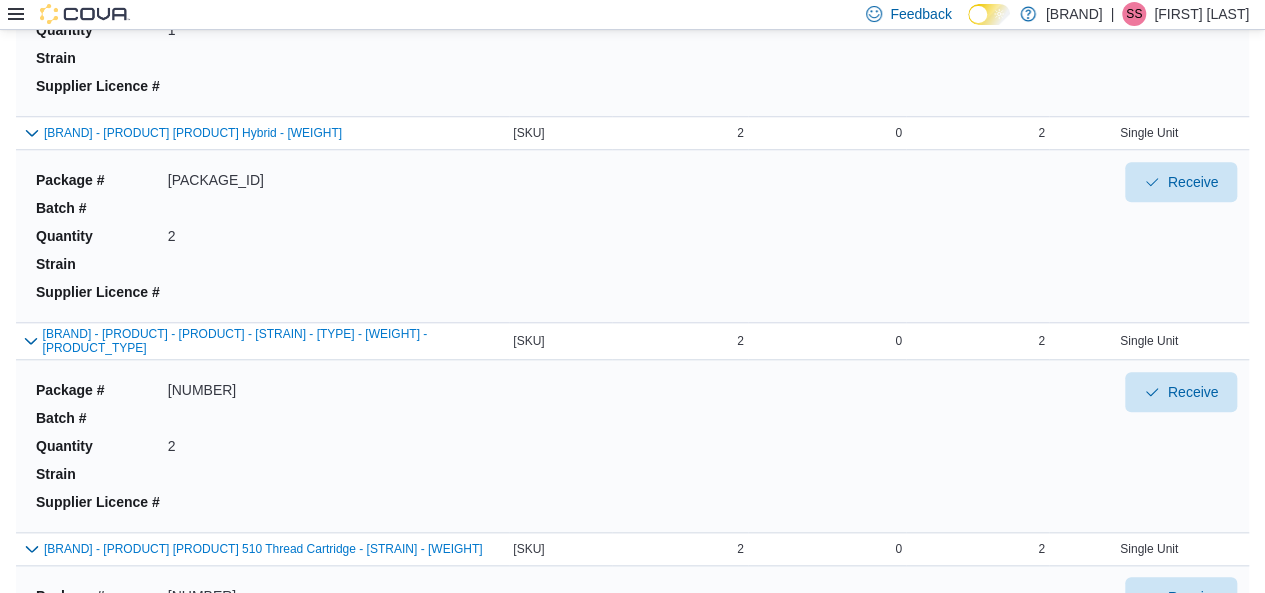 type 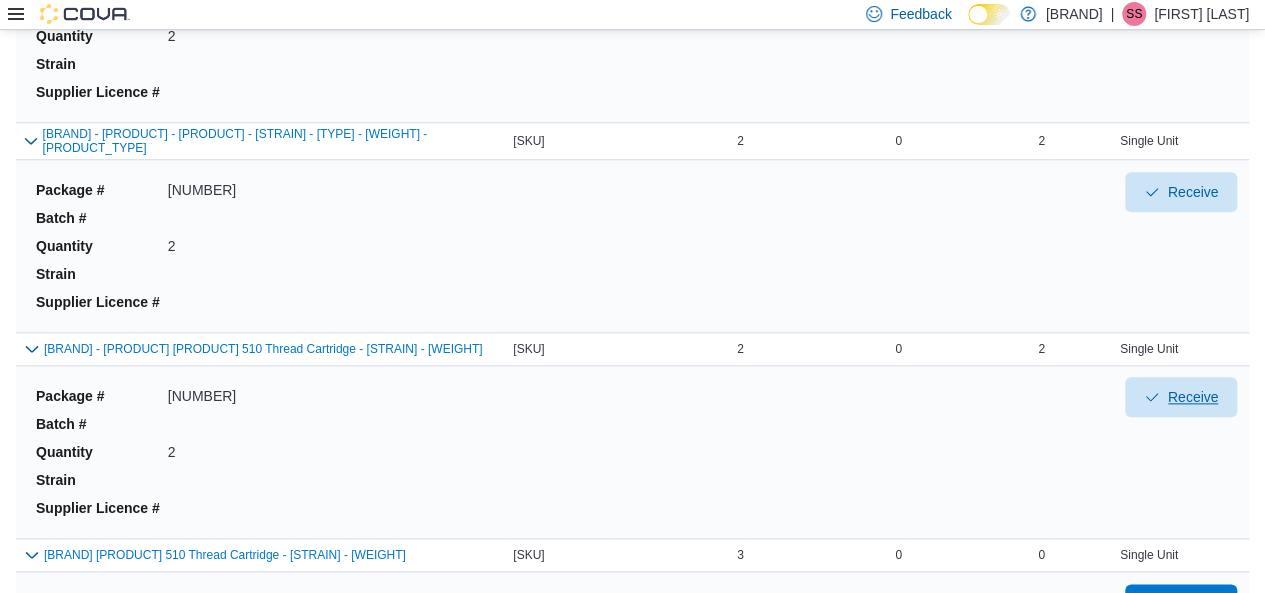click on "Receive" at bounding box center [1181, 658] 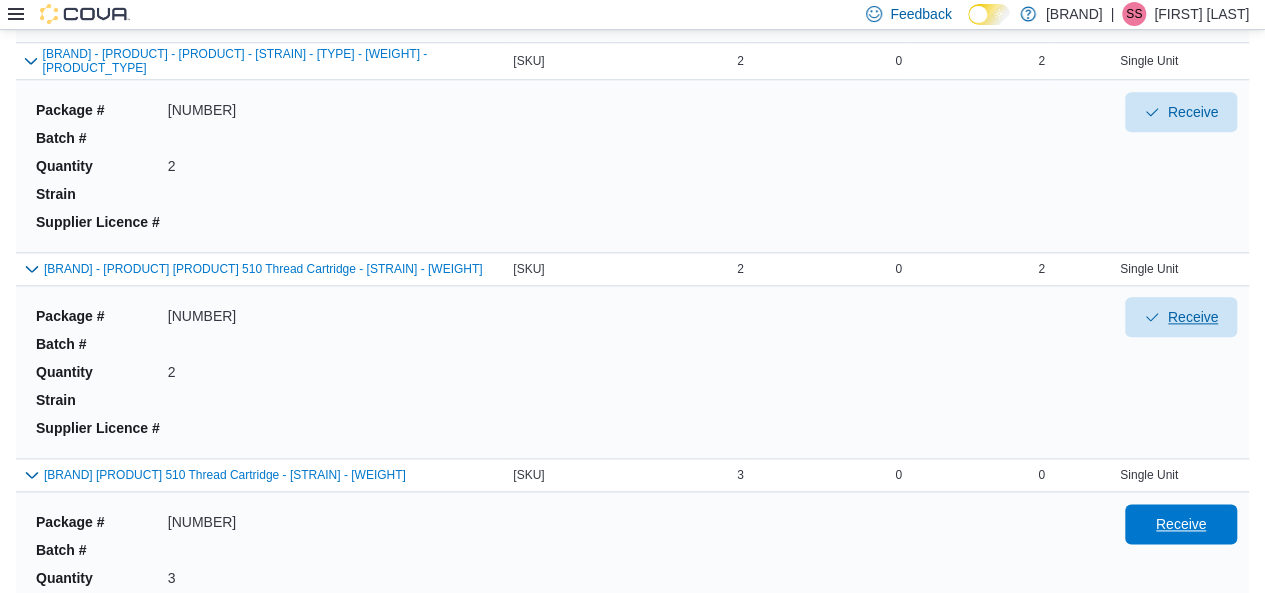 scroll, scrollTop: 1034, scrollLeft: 0, axis: vertical 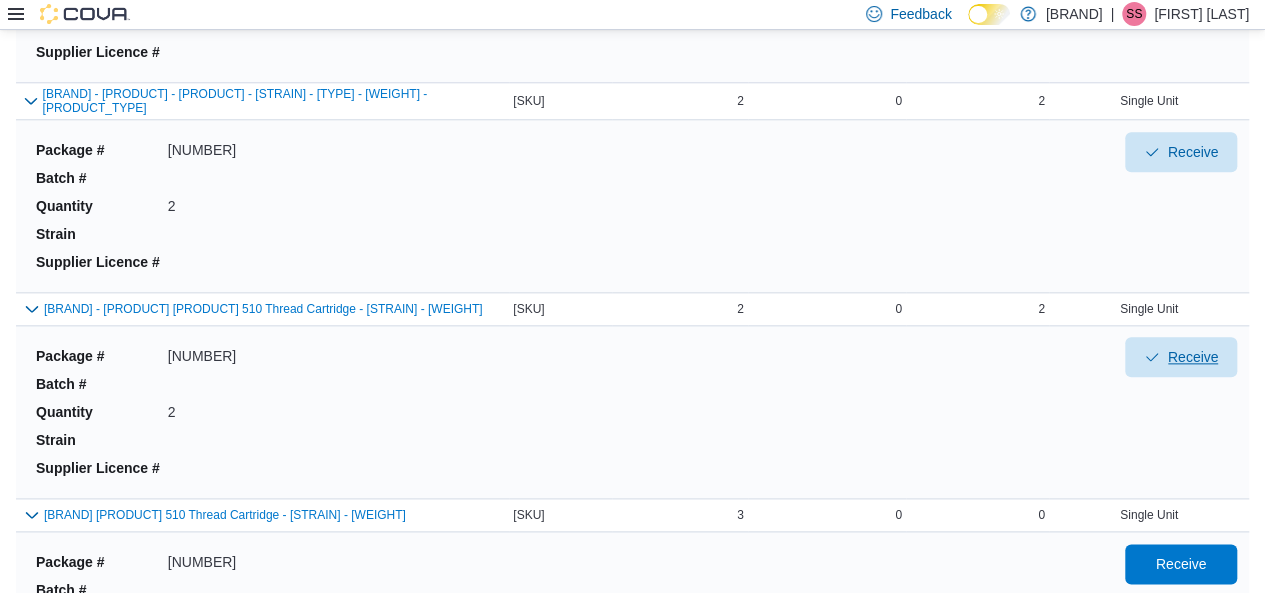 click on "Receive" at bounding box center (1181, 618) 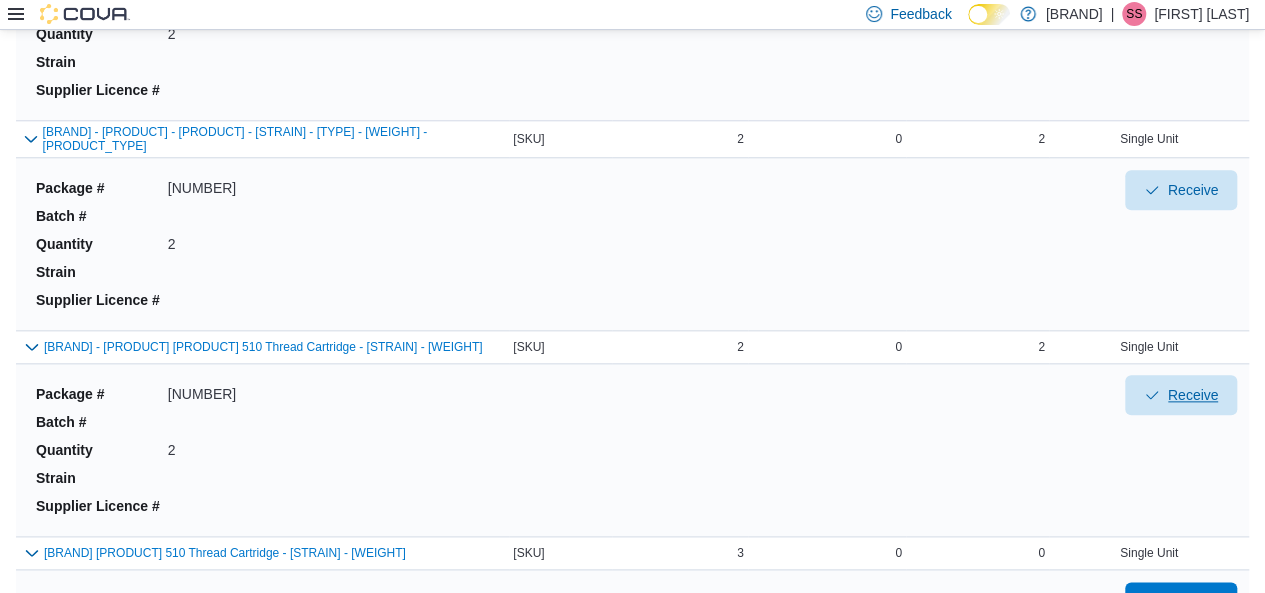 scroll, scrollTop: 994, scrollLeft: 0, axis: vertical 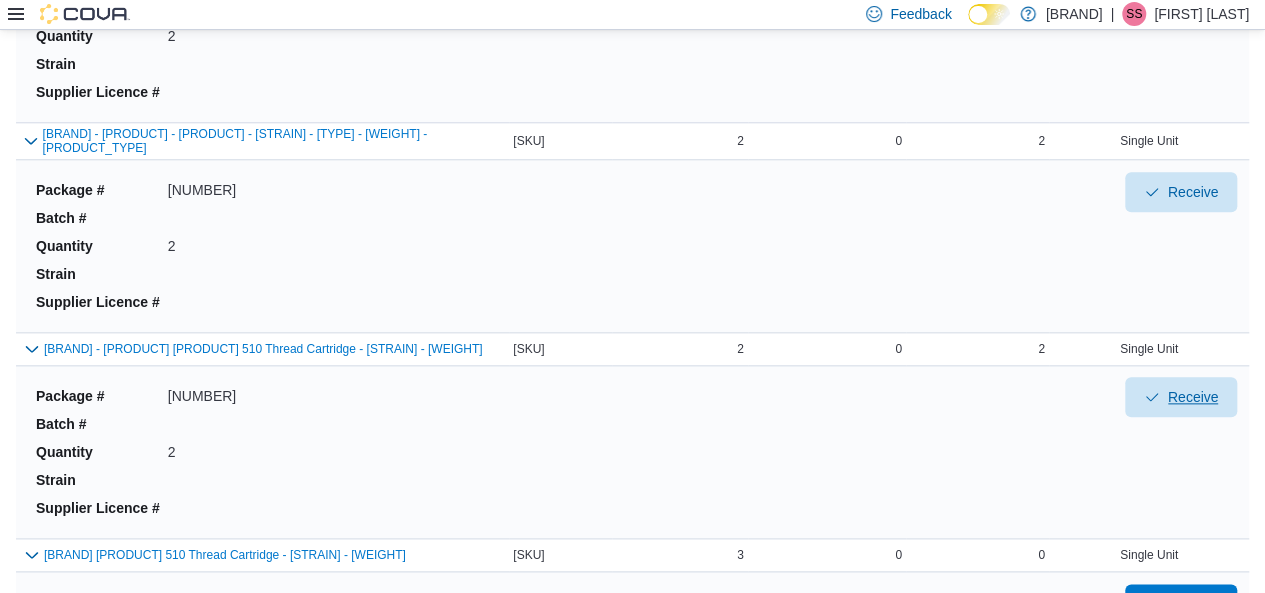 click on "Receive" at bounding box center (1181, 658) 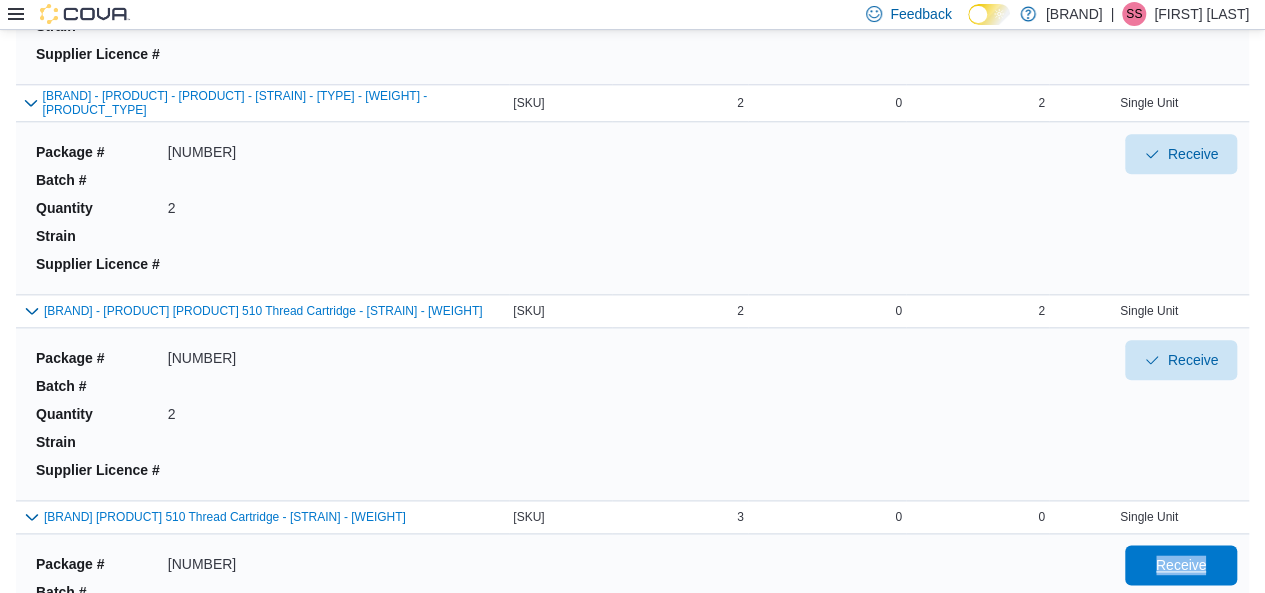 scroll, scrollTop: 1034, scrollLeft: 0, axis: vertical 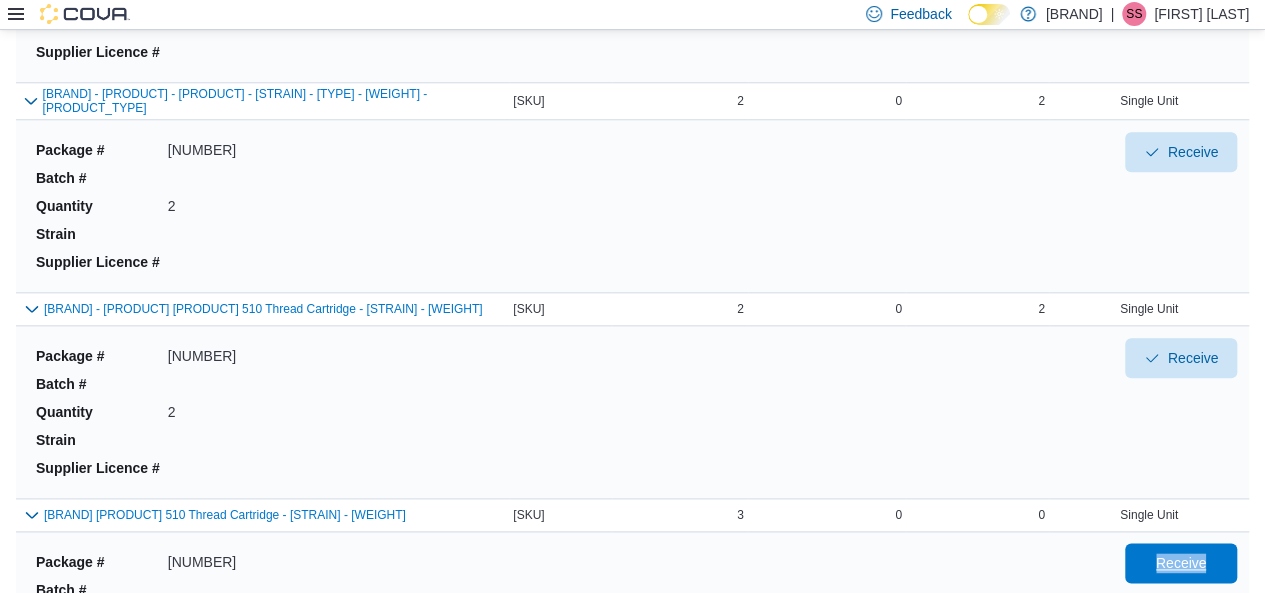 click on "Receive" at bounding box center [1181, 563] 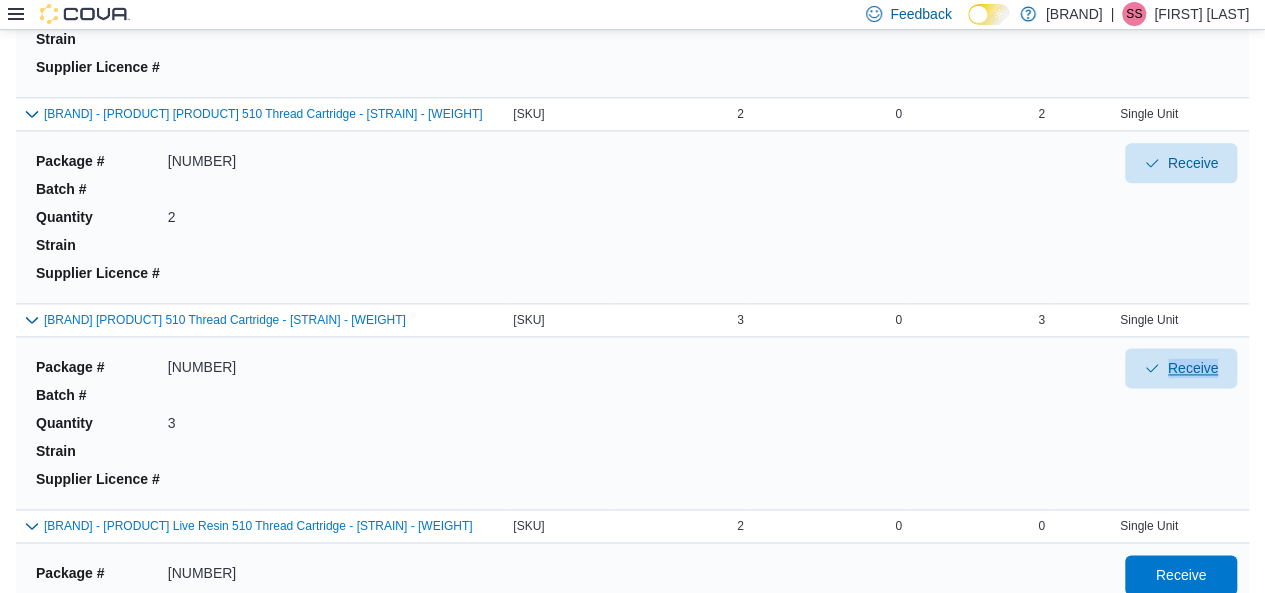 scroll, scrollTop: 1234, scrollLeft: 0, axis: vertical 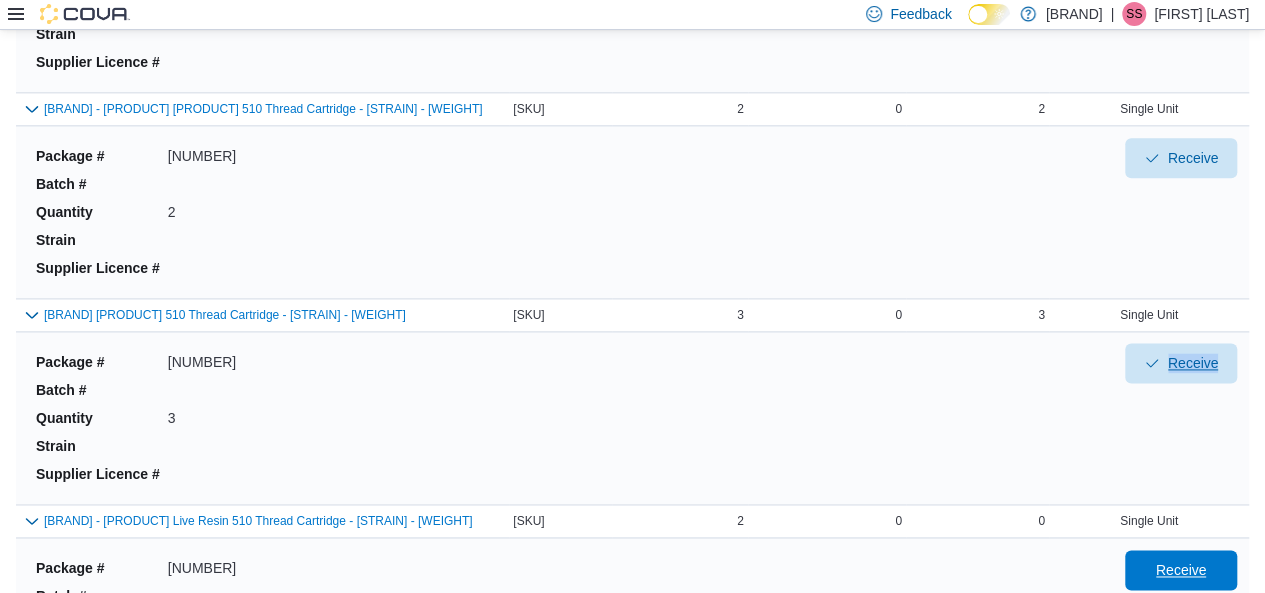 click on "Receive" at bounding box center (1181, 570) 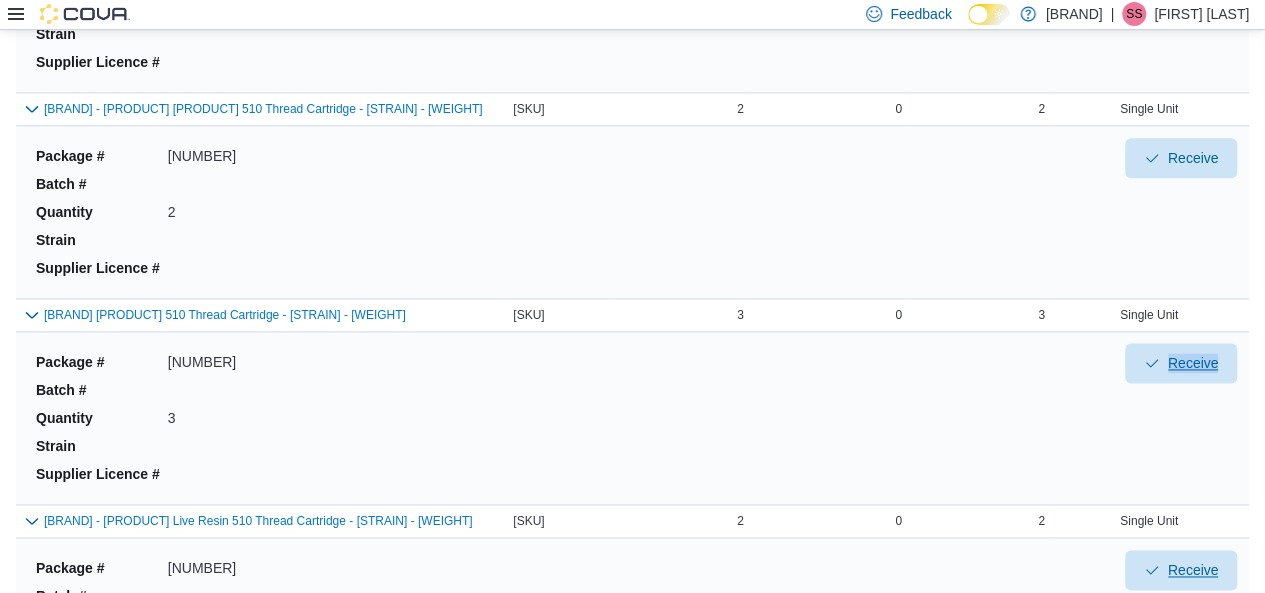 type 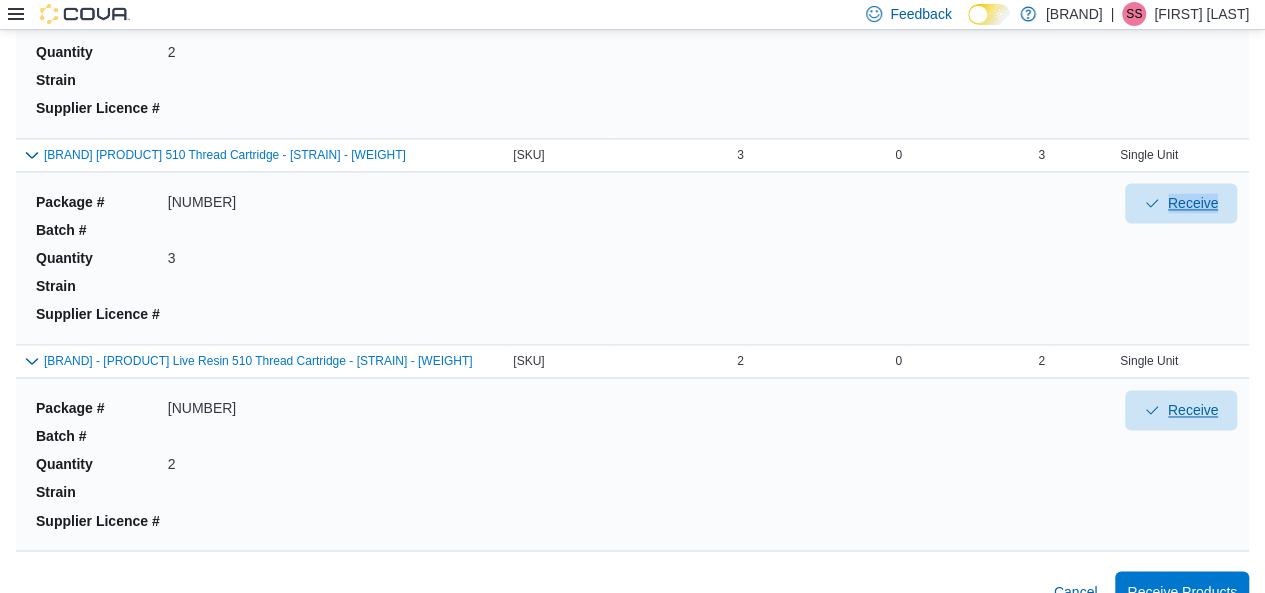 scroll, scrollTop: 1417, scrollLeft: 0, axis: vertical 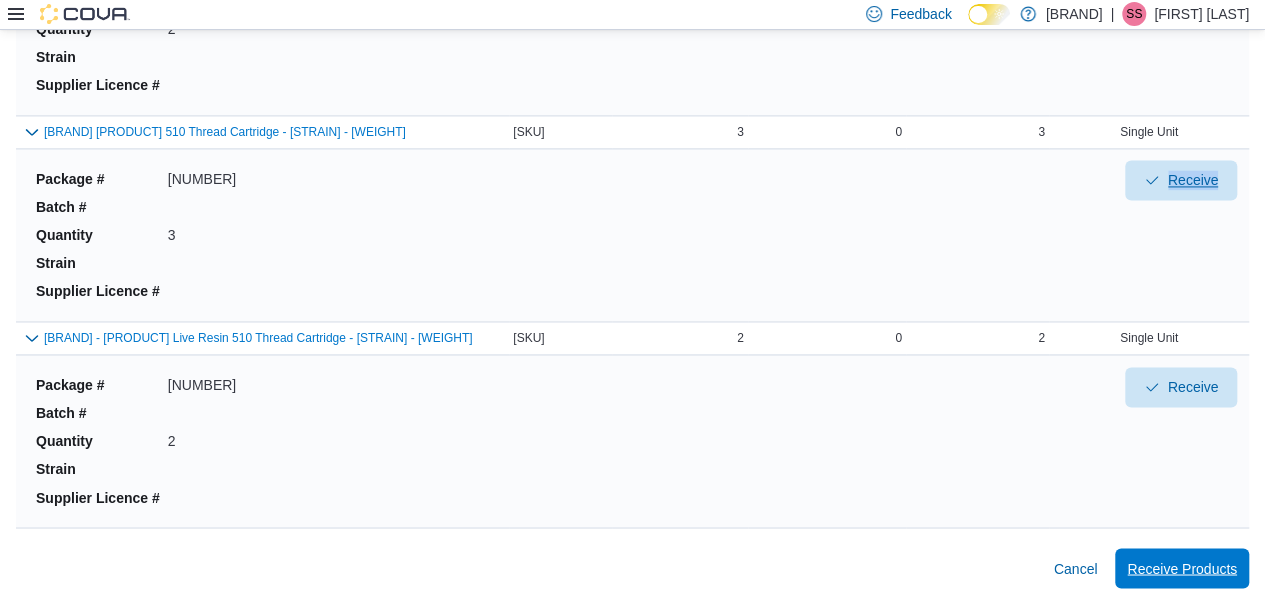 click on "Receive Products" at bounding box center [1182, 568] 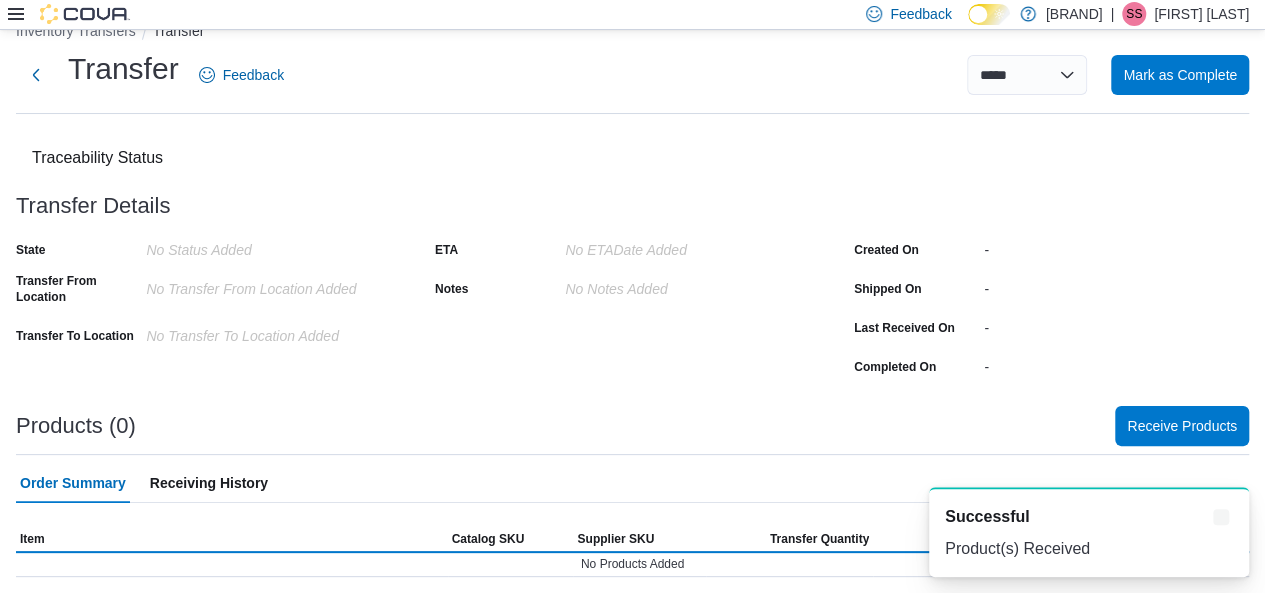 scroll, scrollTop: 31, scrollLeft: 0, axis: vertical 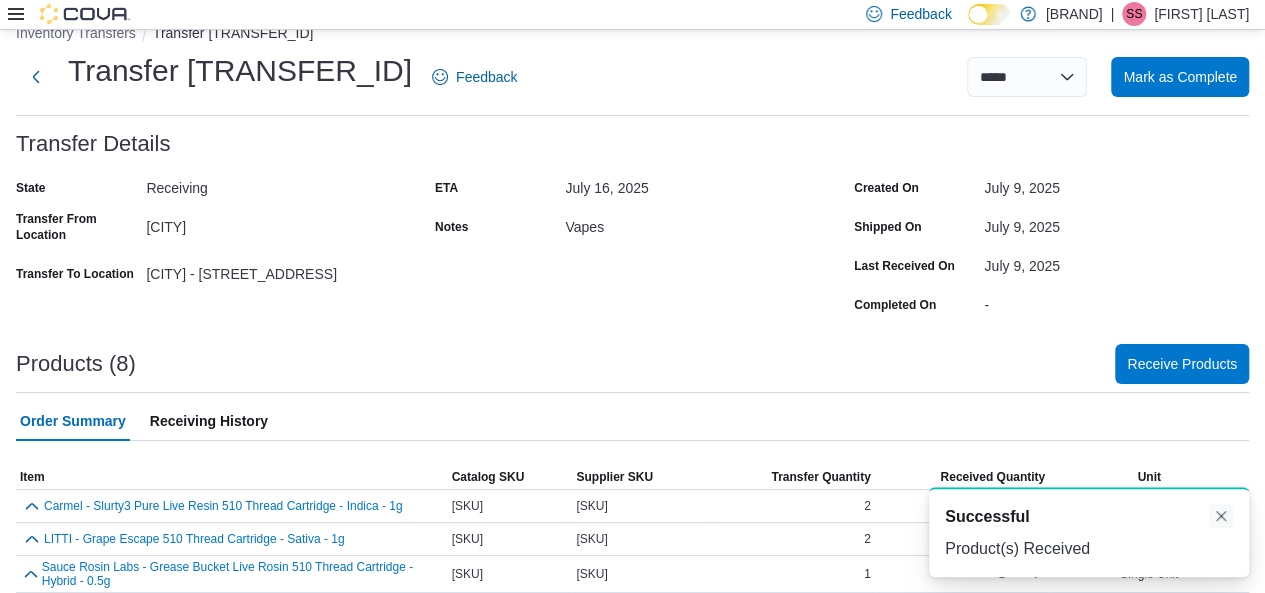 click at bounding box center [1221, 516] 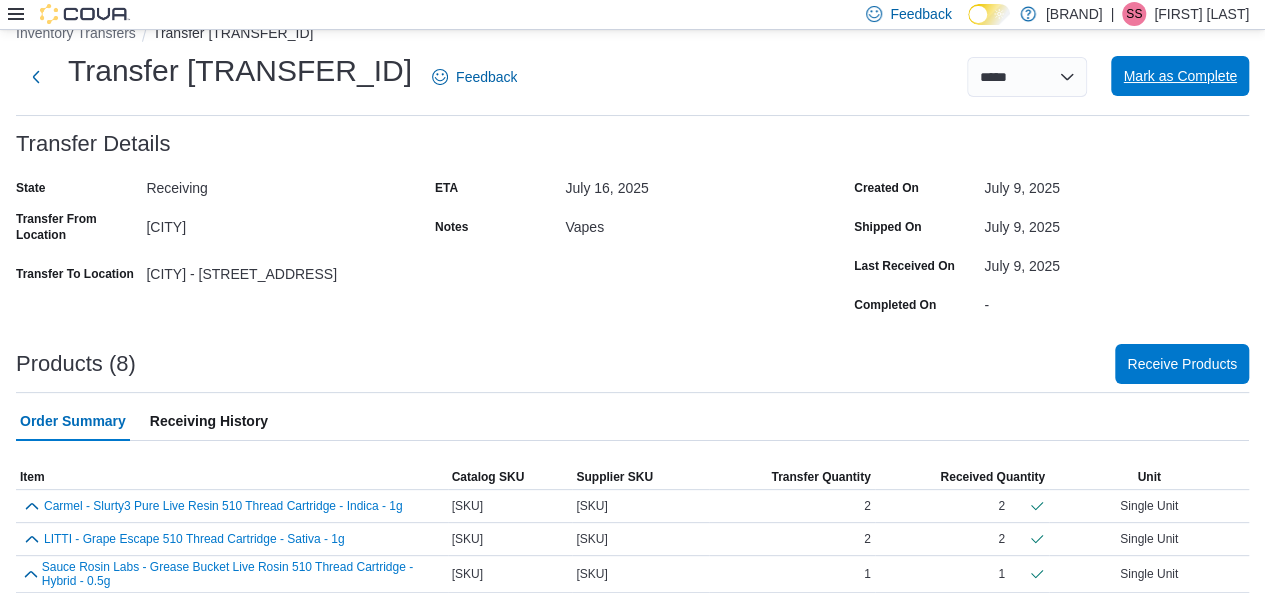 click on "Mark as Complete" at bounding box center [1180, 76] 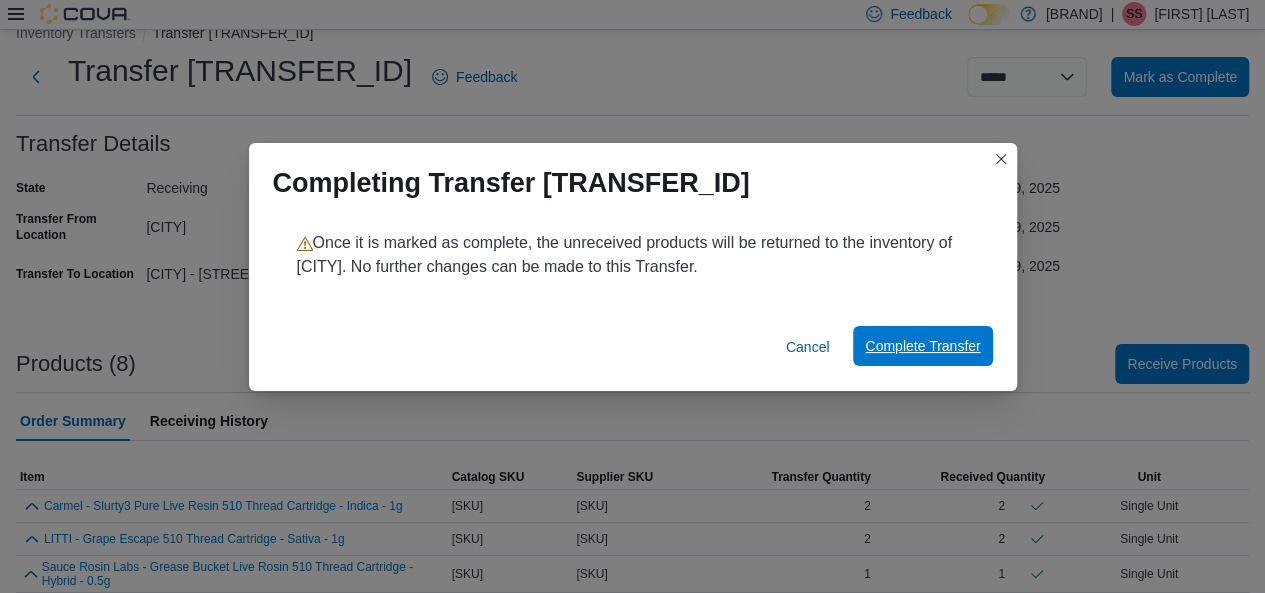 click on "Complete Transfer" at bounding box center [922, 346] 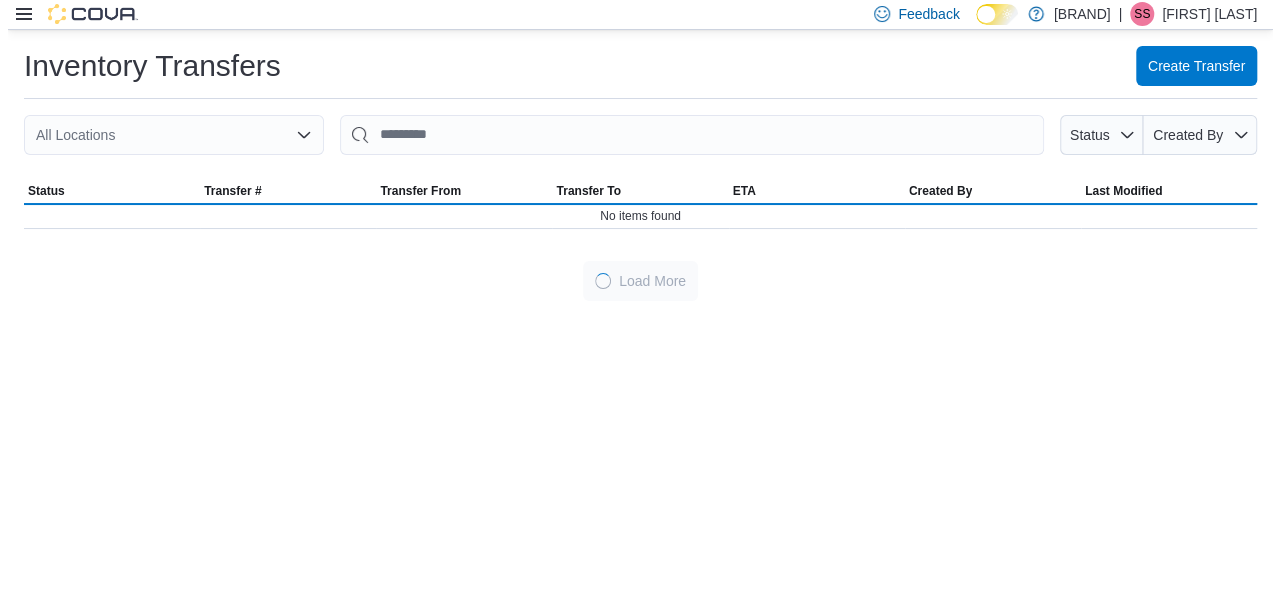 scroll, scrollTop: 0, scrollLeft: 0, axis: both 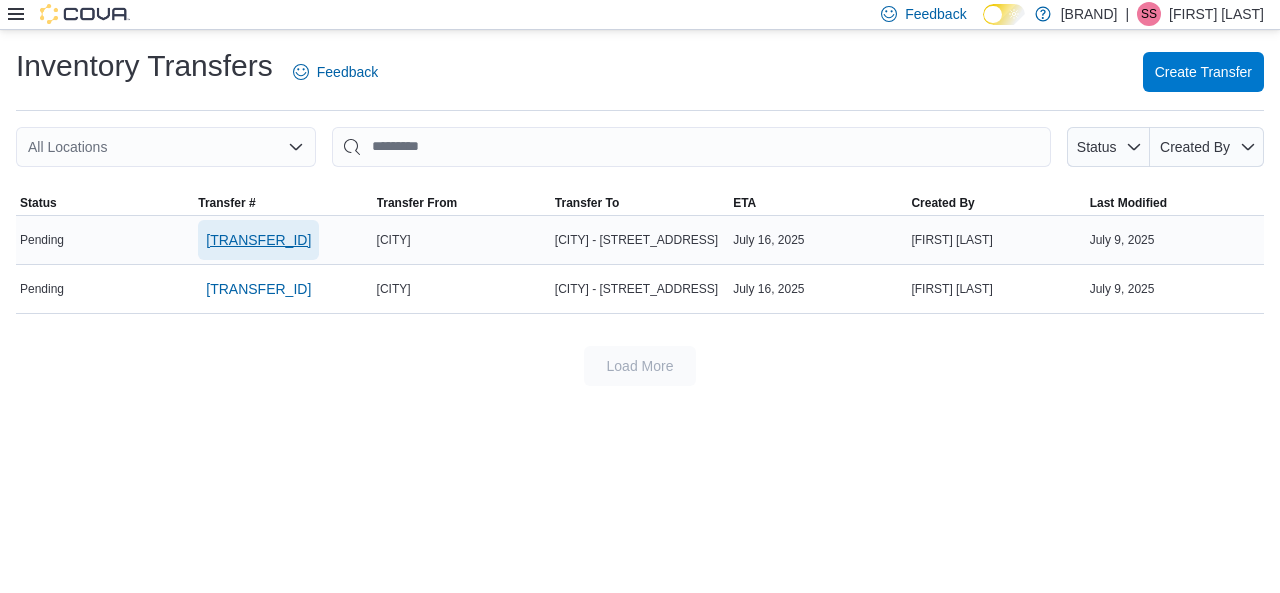 click on "TR8W0M-1870" at bounding box center (258, 240) 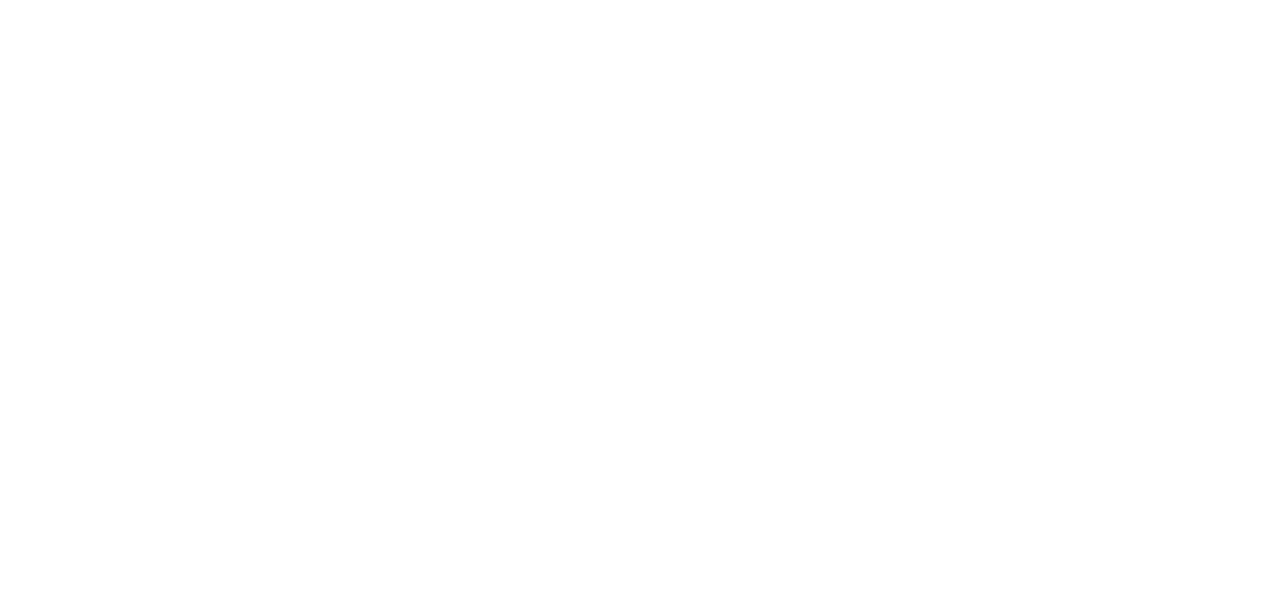 scroll, scrollTop: 0, scrollLeft: 0, axis: both 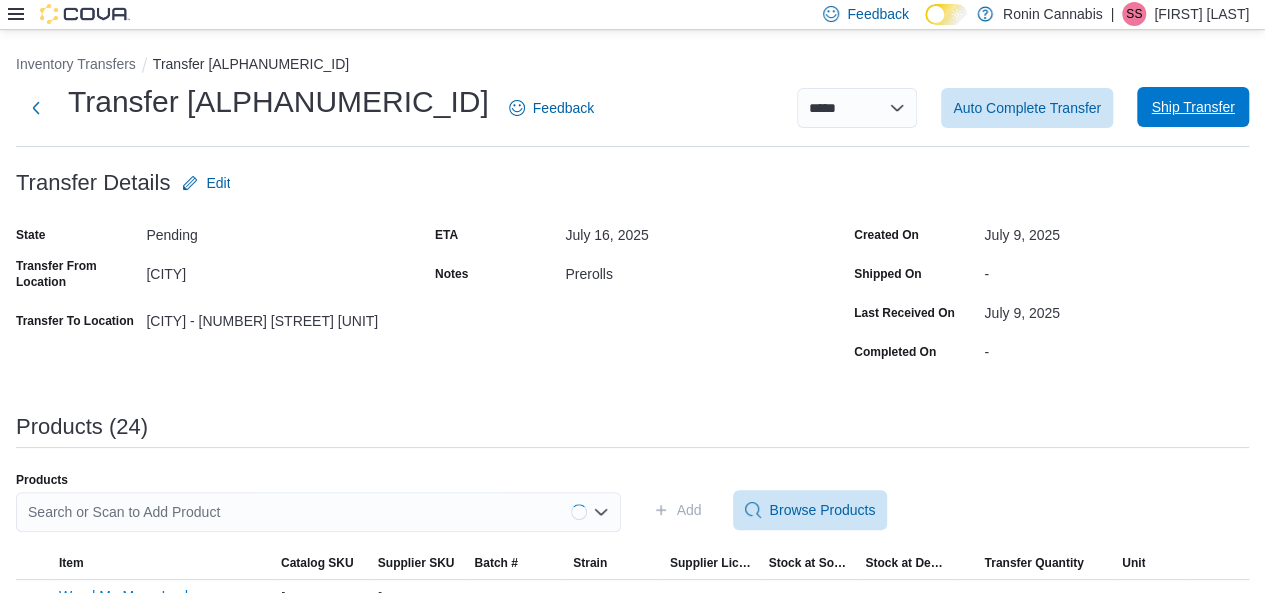 click on "Ship Transfer" at bounding box center [1192, 107] 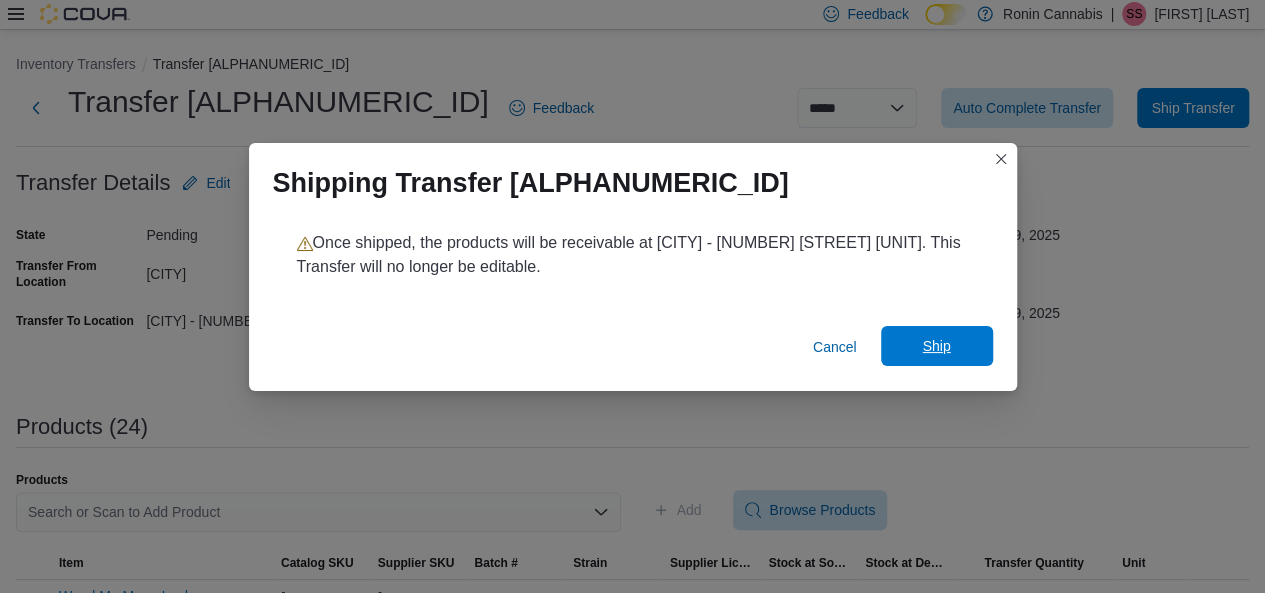 click on "Ship" at bounding box center [937, 346] 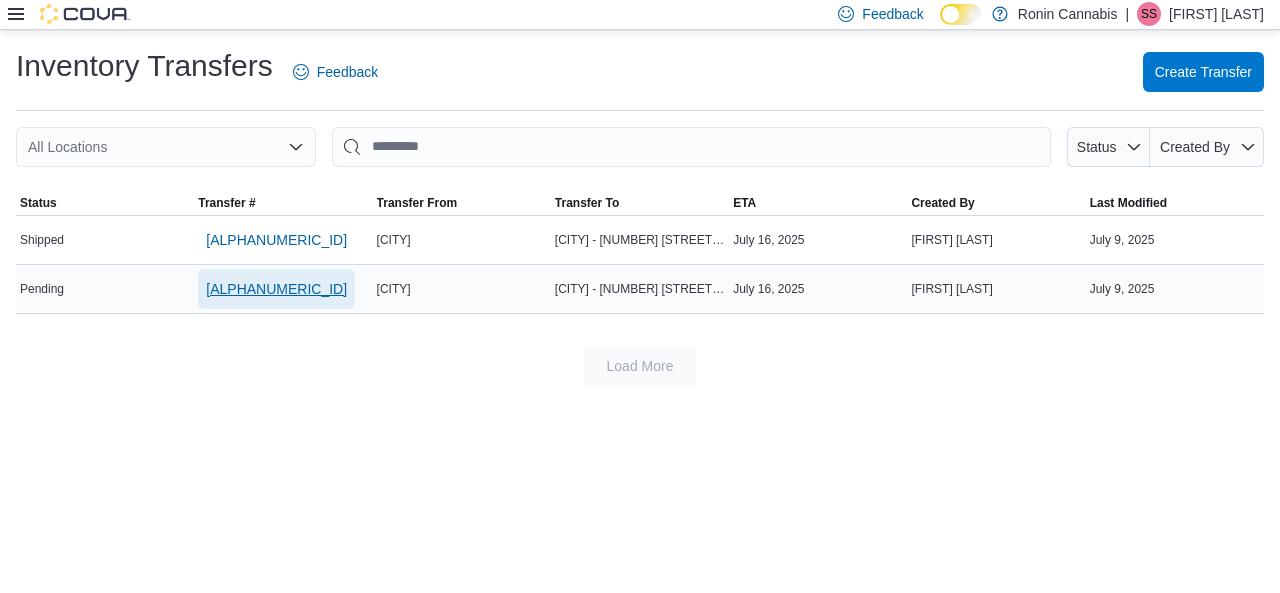 click on "TR8W0M-1868" at bounding box center [276, 289] 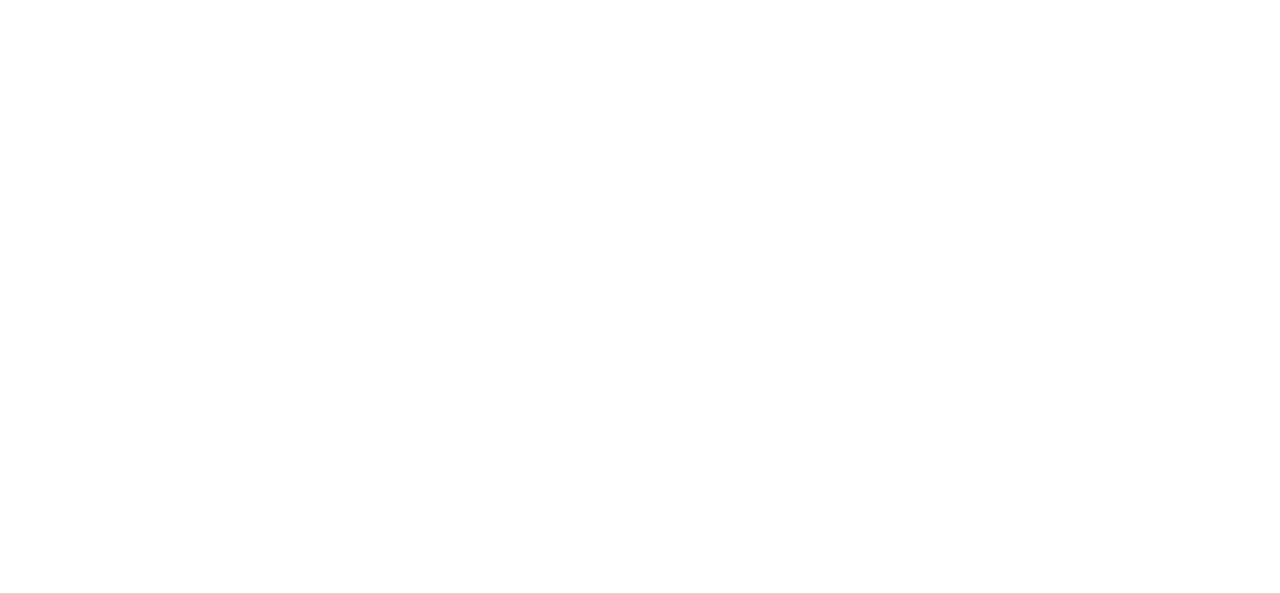 scroll, scrollTop: 0, scrollLeft: 0, axis: both 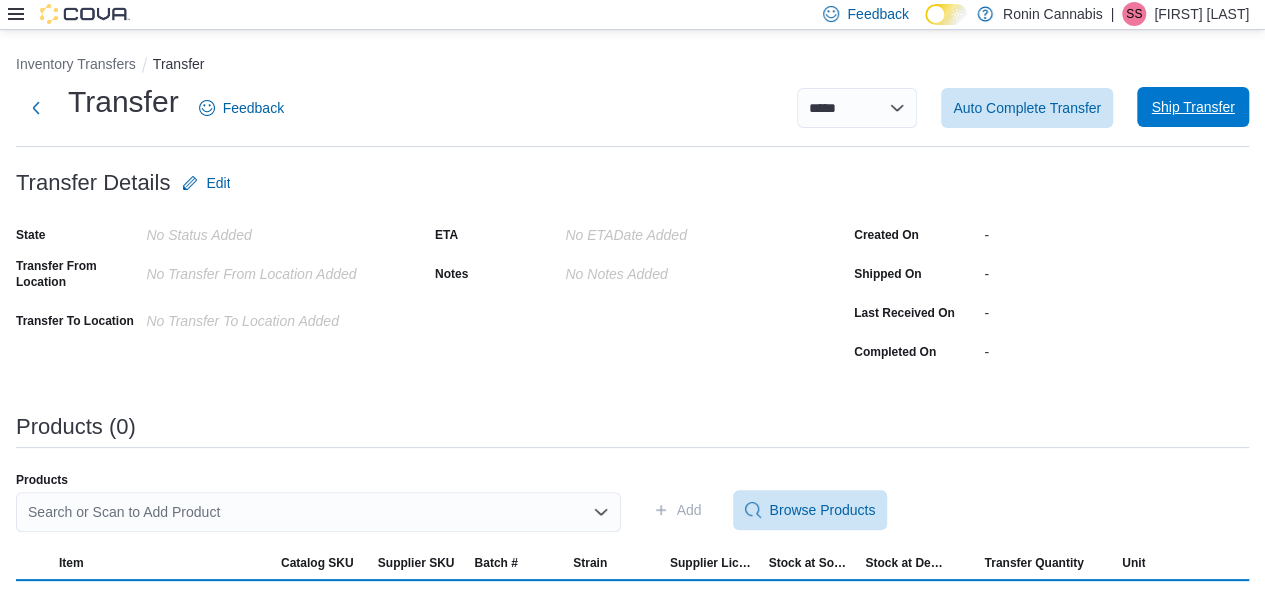 click on "Ship Transfer" at bounding box center [1192, 107] 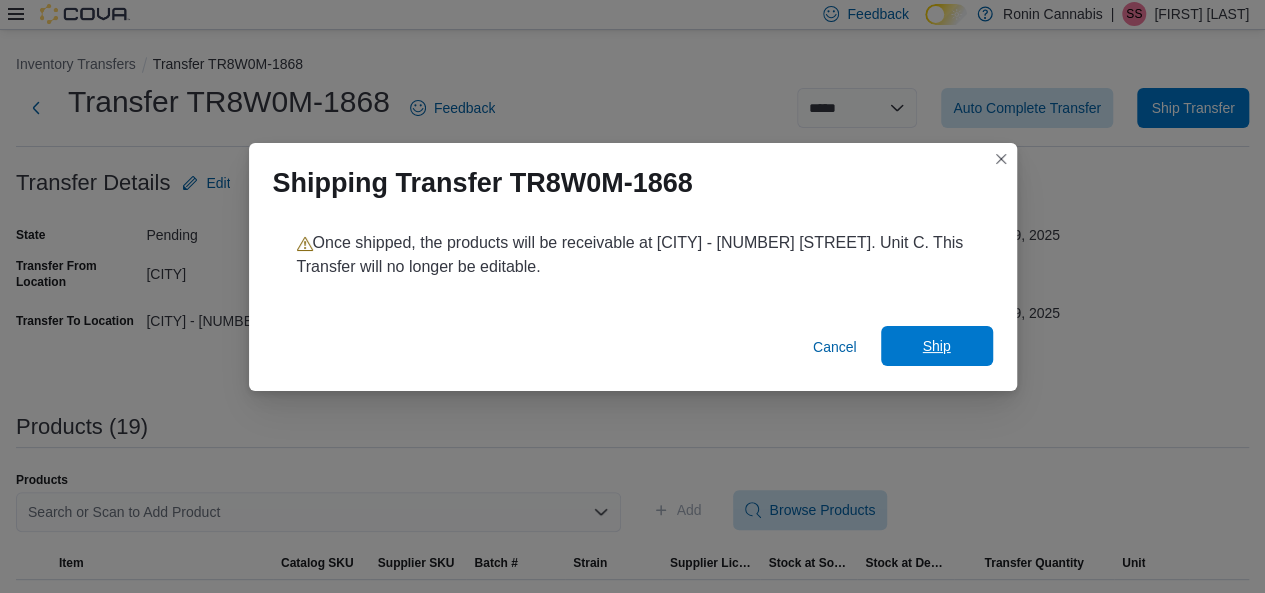 click on "Ship" at bounding box center [937, 346] 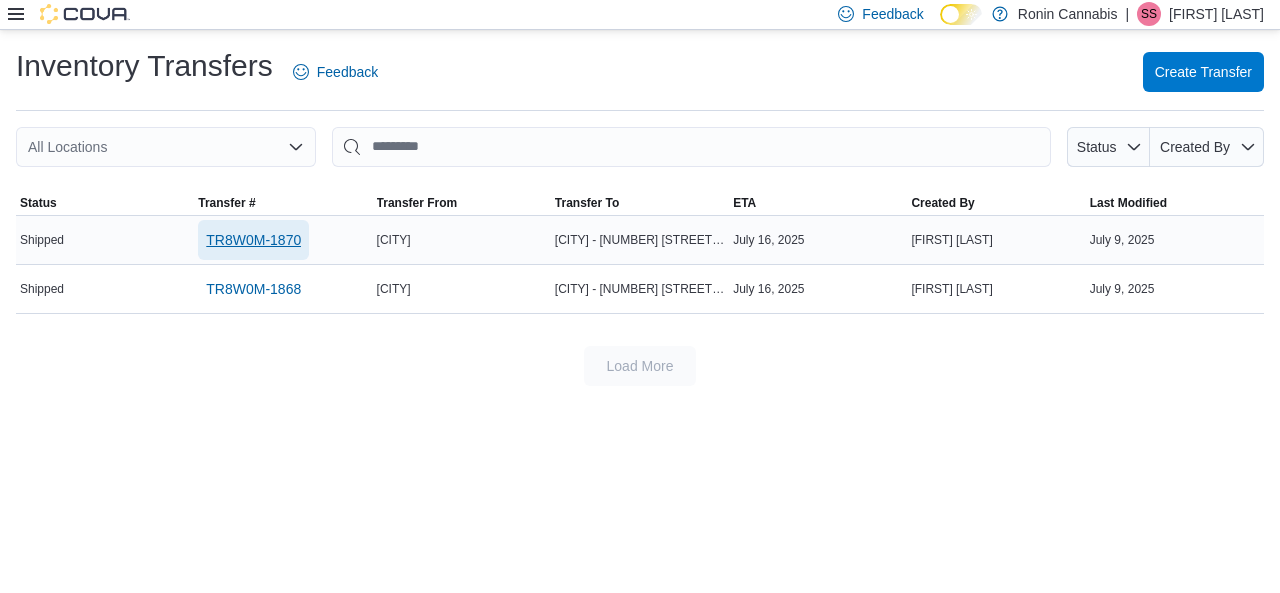 click on "TR8W0M-1870" at bounding box center [253, 240] 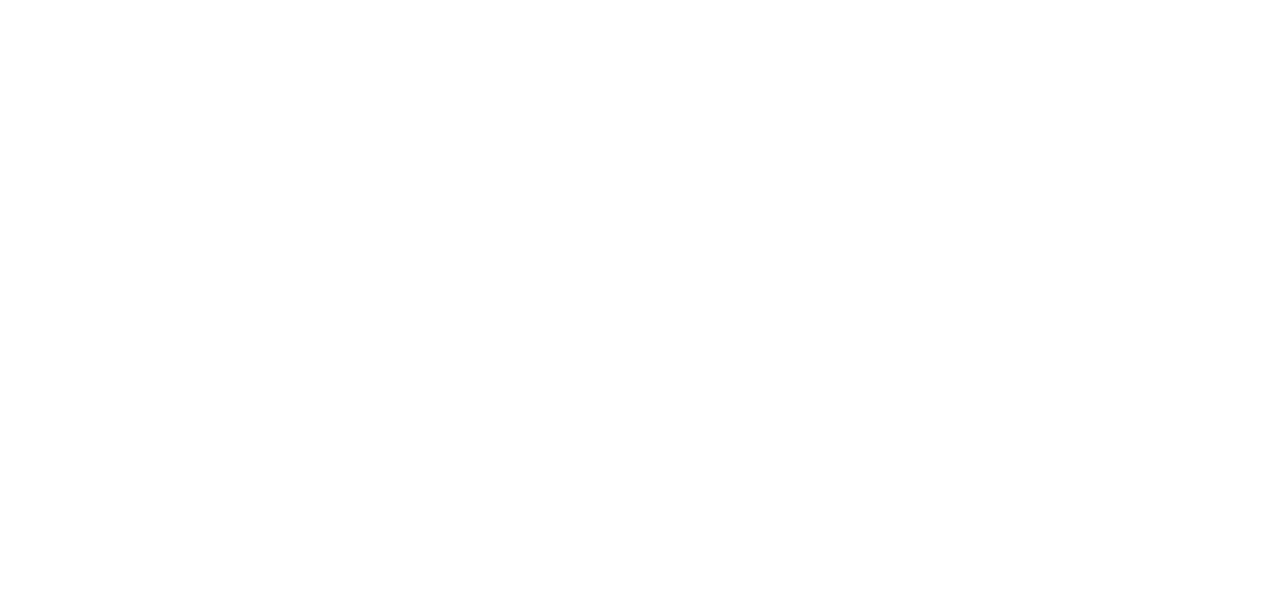 scroll, scrollTop: 0, scrollLeft: 0, axis: both 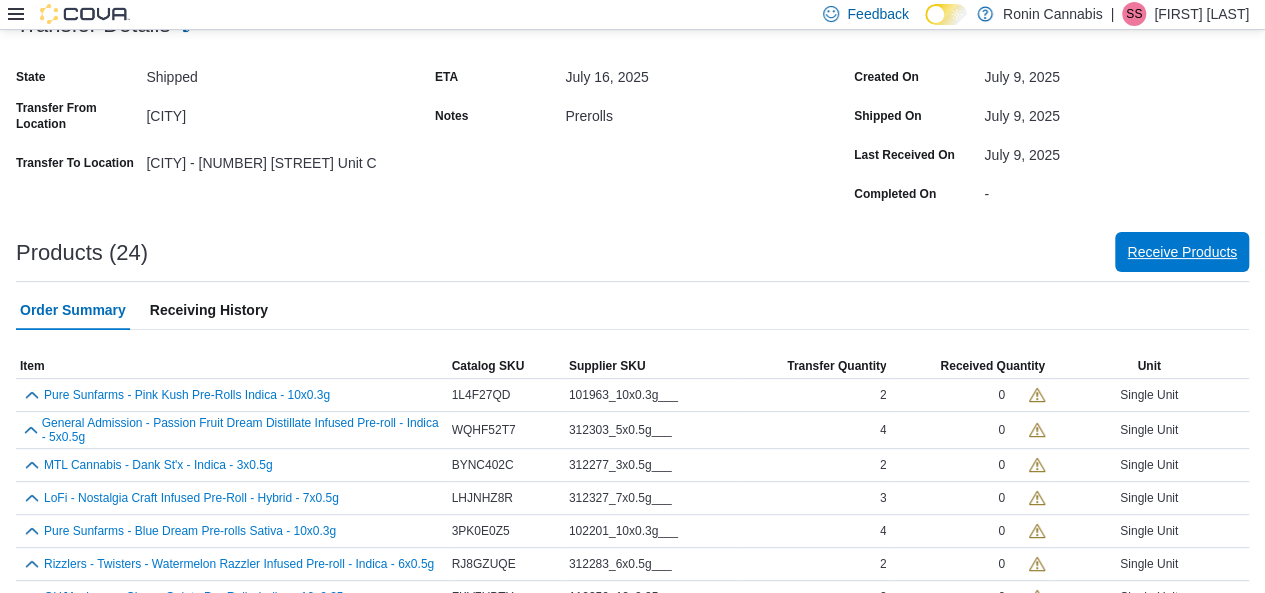 click on "Receive Products" at bounding box center (1182, 252) 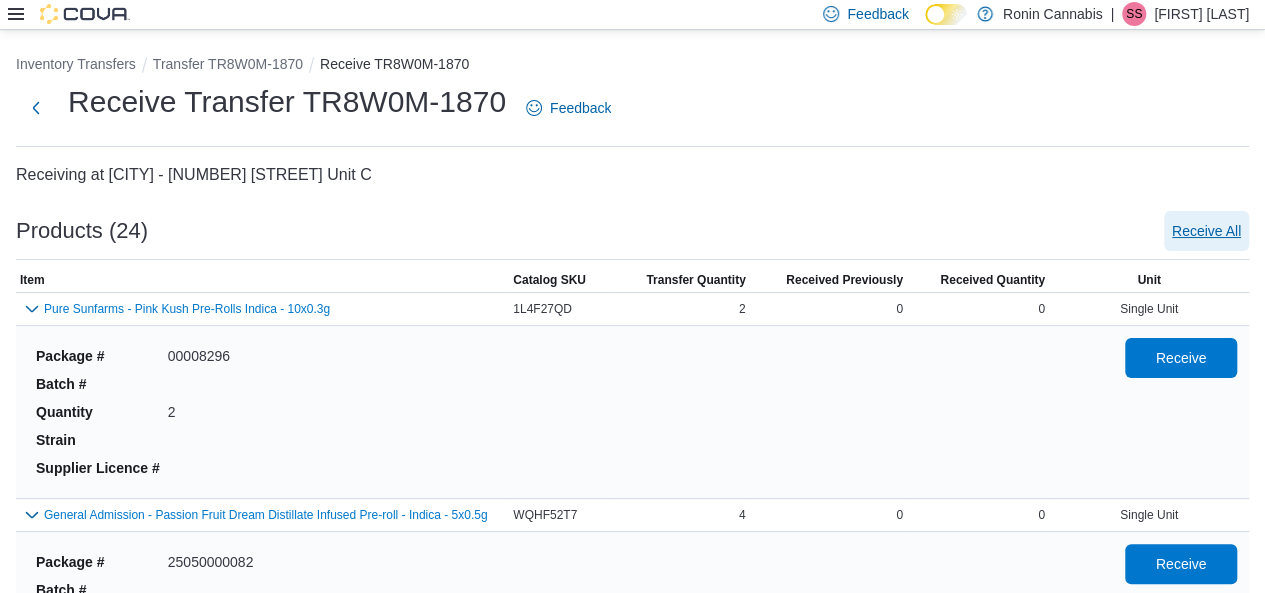 click on "Receive All" at bounding box center [1206, 231] 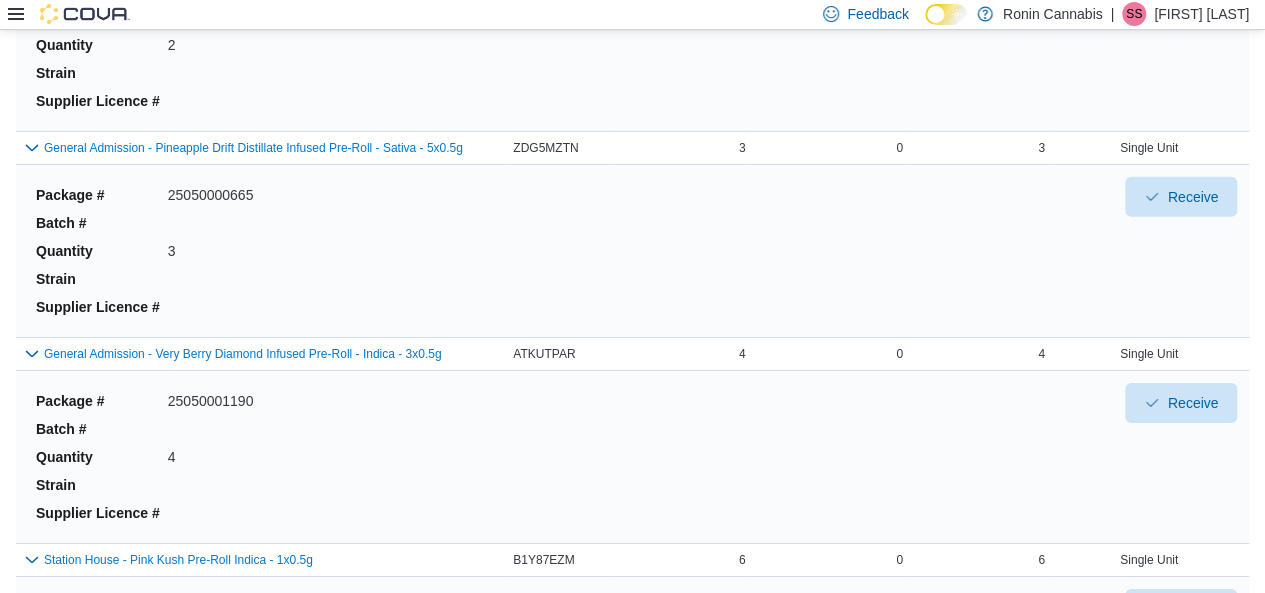 scroll, scrollTop: 4702, scrollLeft: 0, axis: vertical 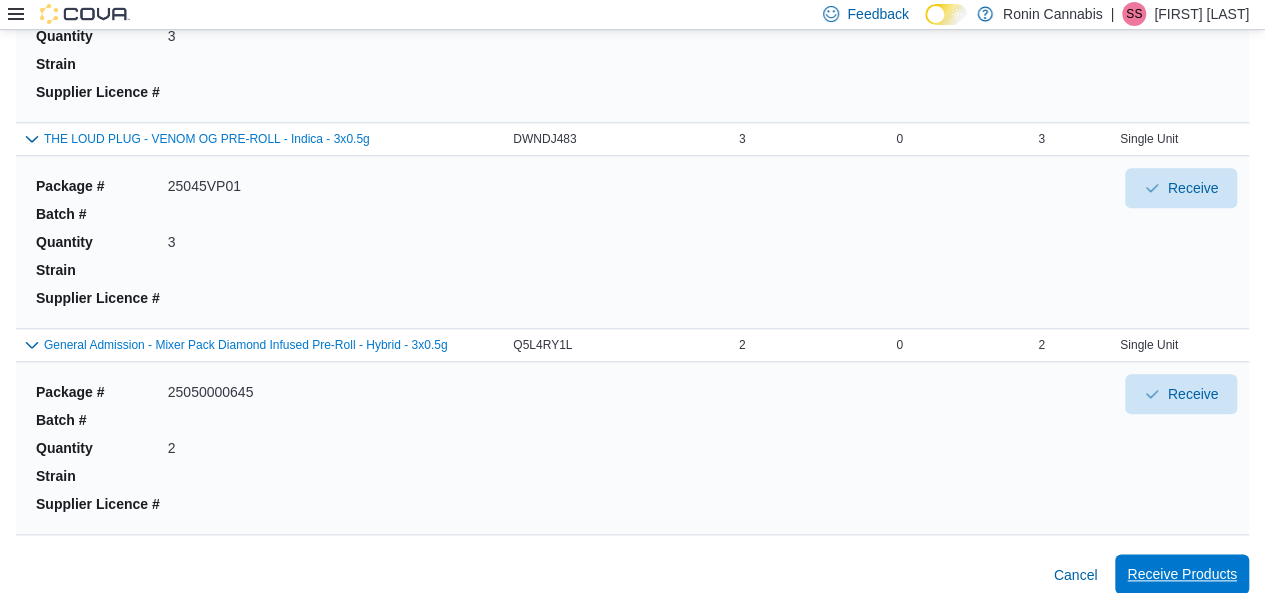 click on "Receive Products" at bounding box center [1182, 574] 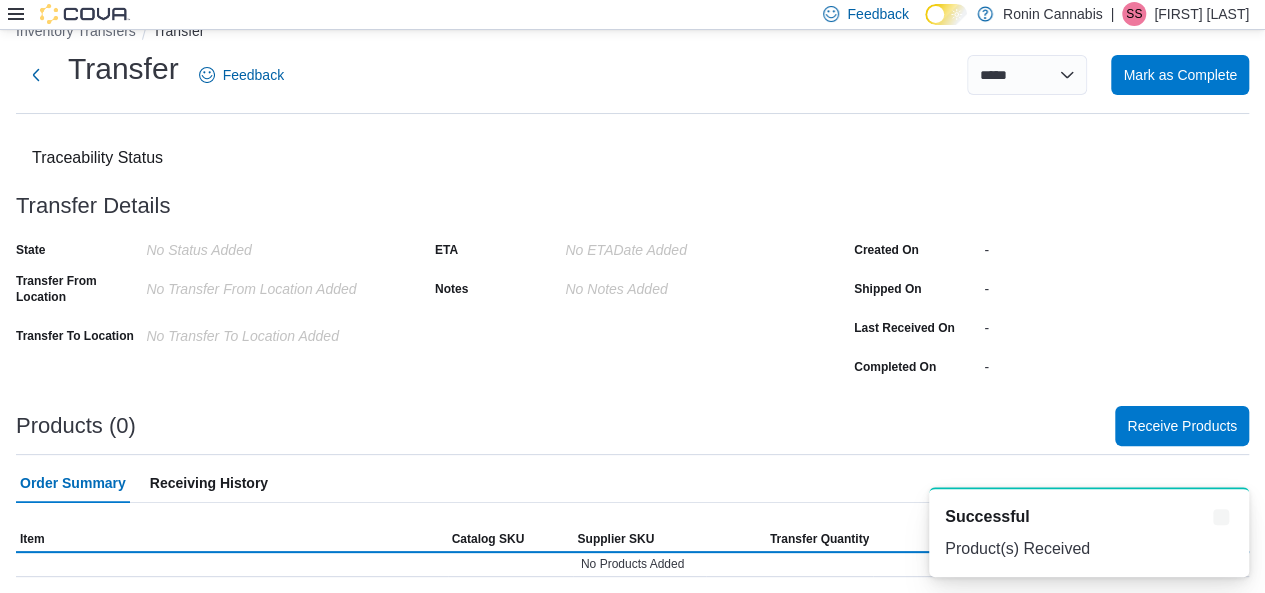 scroll, scrollTop: 31, scrollLeft: 0, axis: vertical 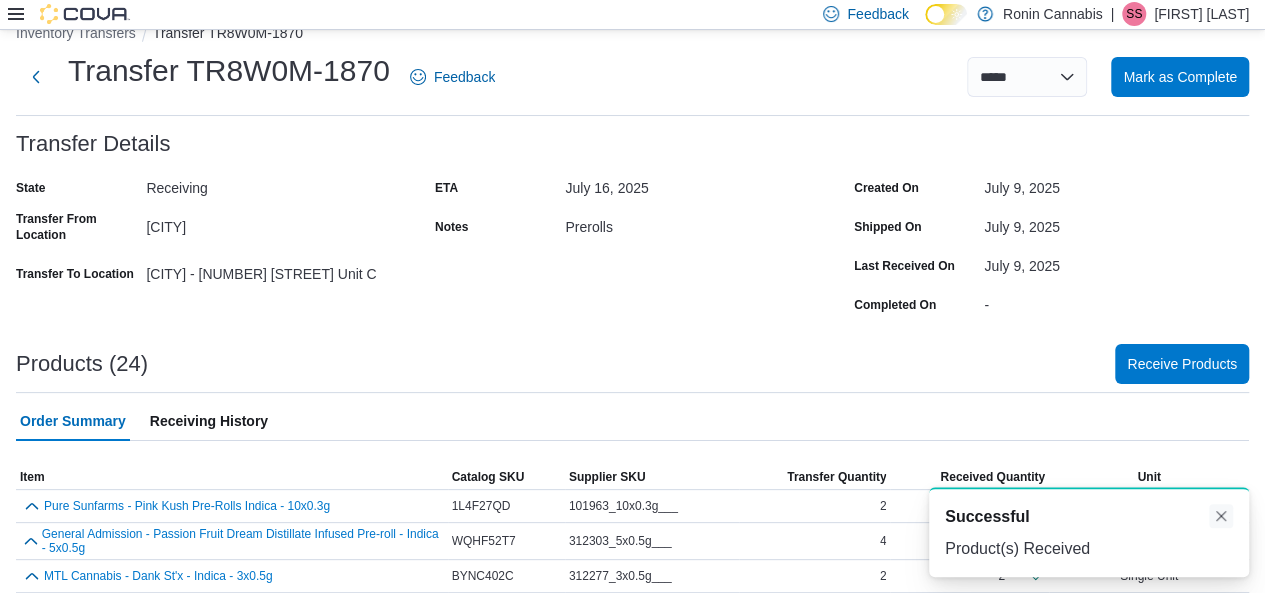 click at bounding box center (1221, 516) 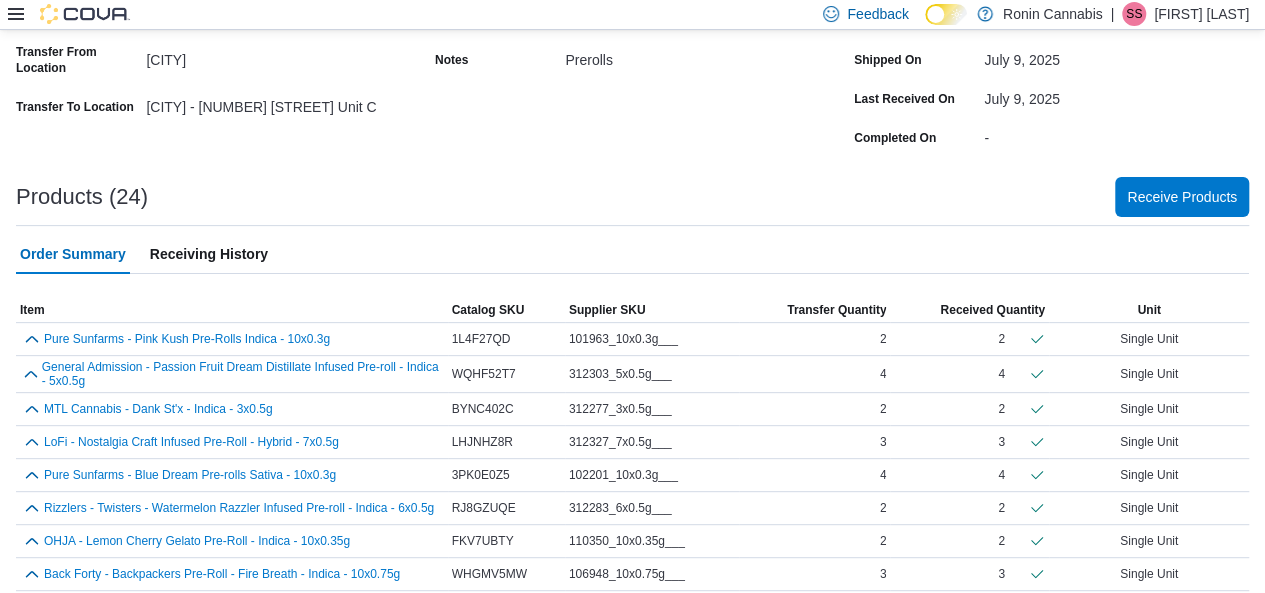 scroll, scrollTop: 190, scrollLeft: 0, axis: vertical 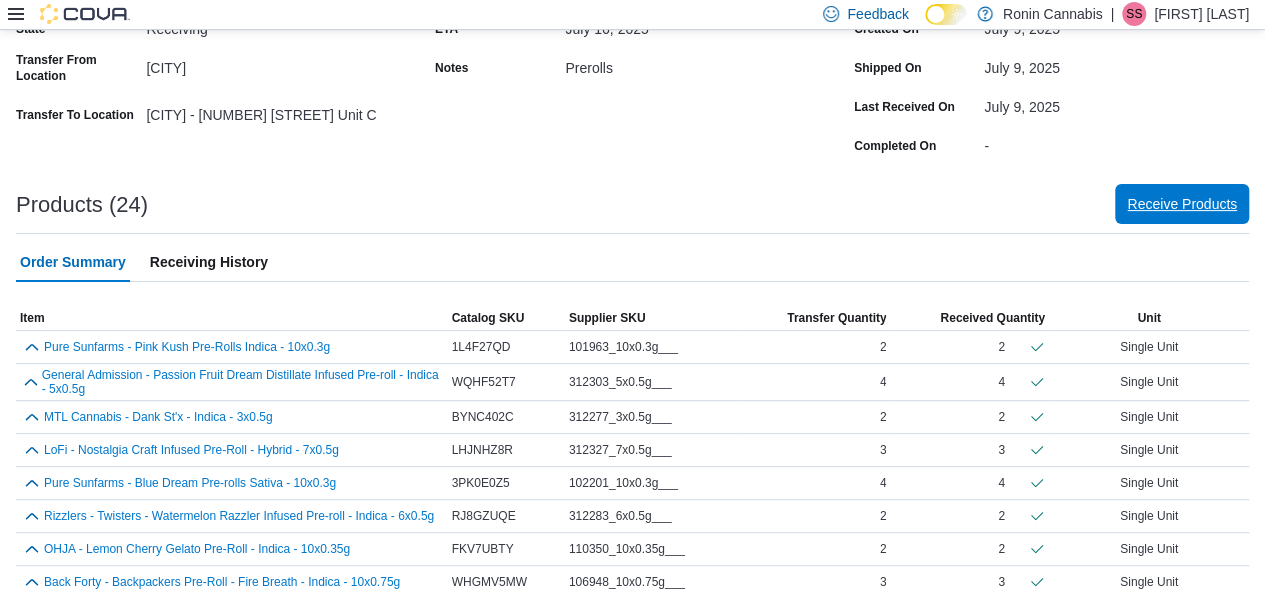 click on "Receive Products" at bounding box center (1182, 204) 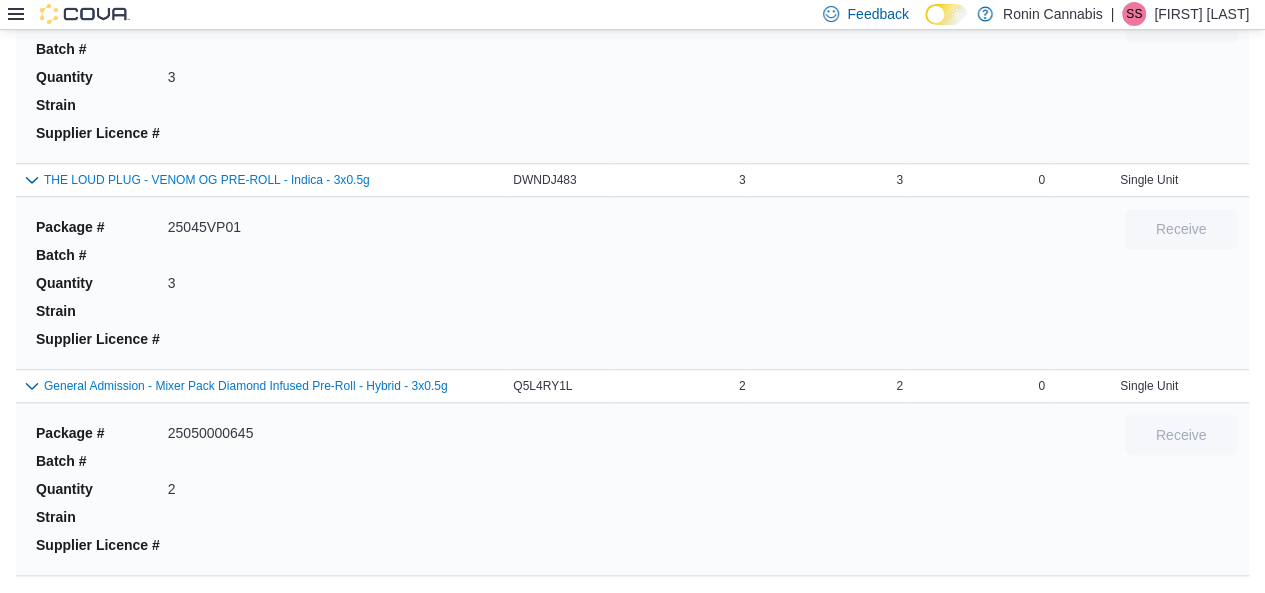 scroll, scrollTop: 4702, scrollLeft: 0, axis: vertical 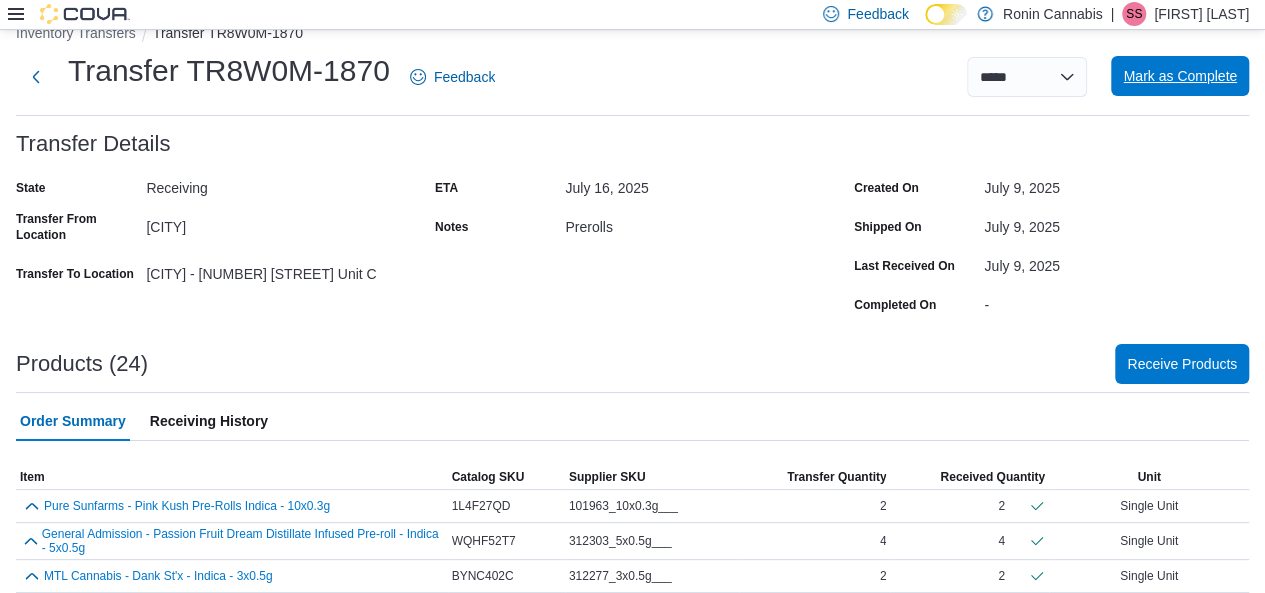 click on "Mark as Complete" at bounding box center (1180, 76) 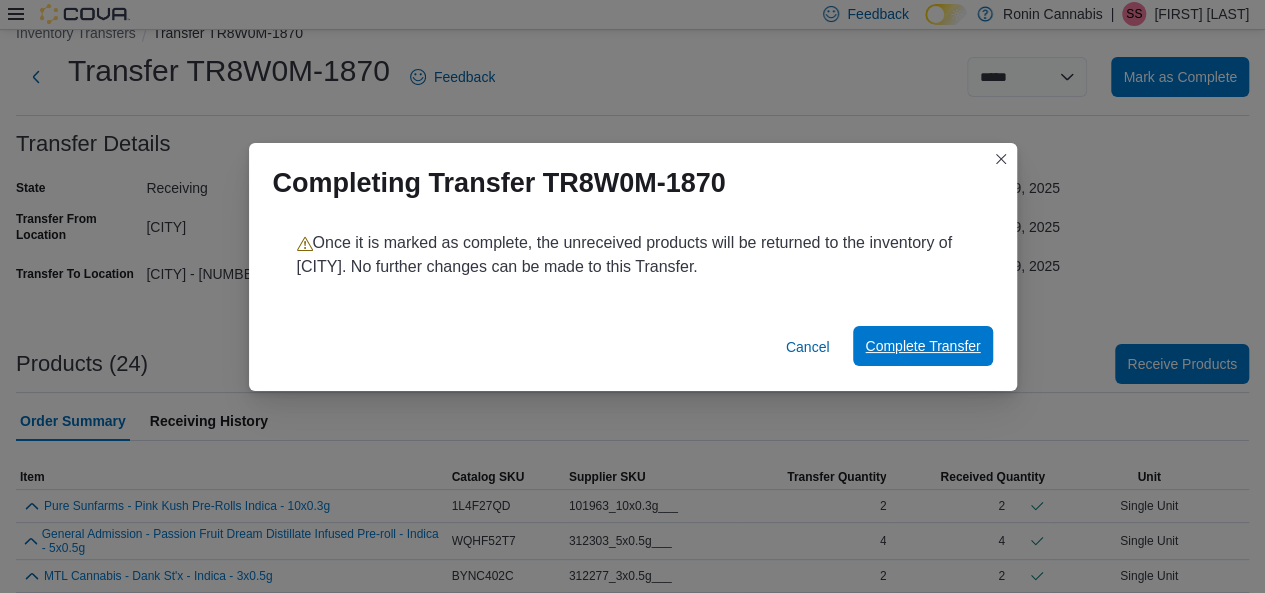 click on "Complete Transfer" at bounding box center (922, 346) 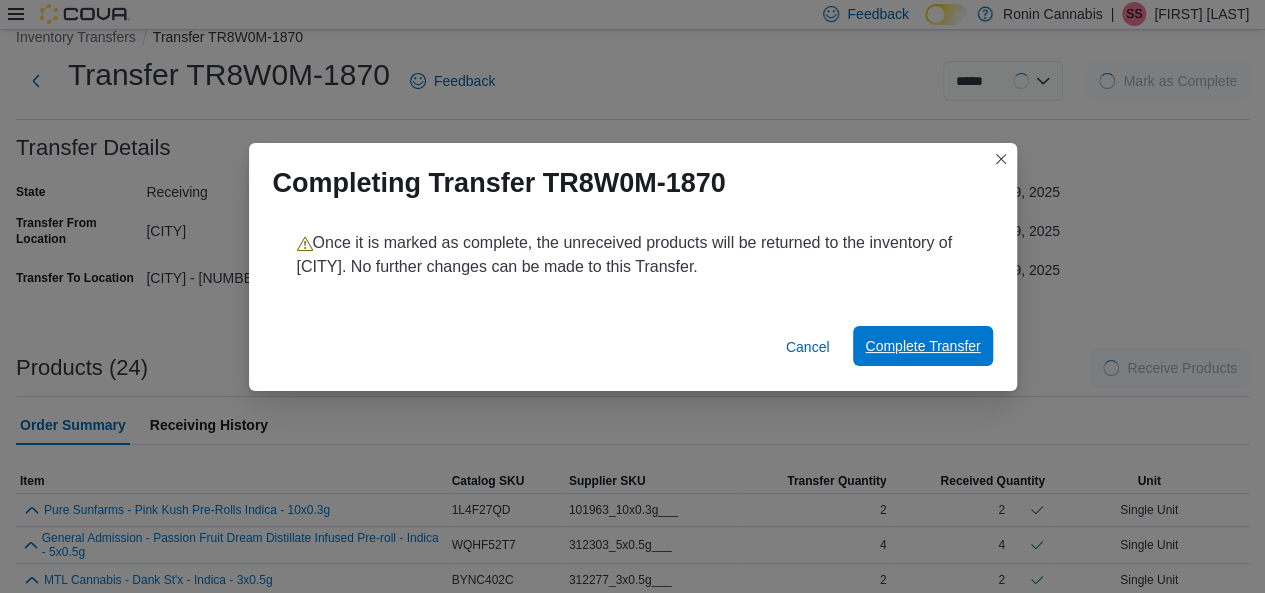 scroll, scrollTop: 35, scrollLeft: 0, axis: vertical 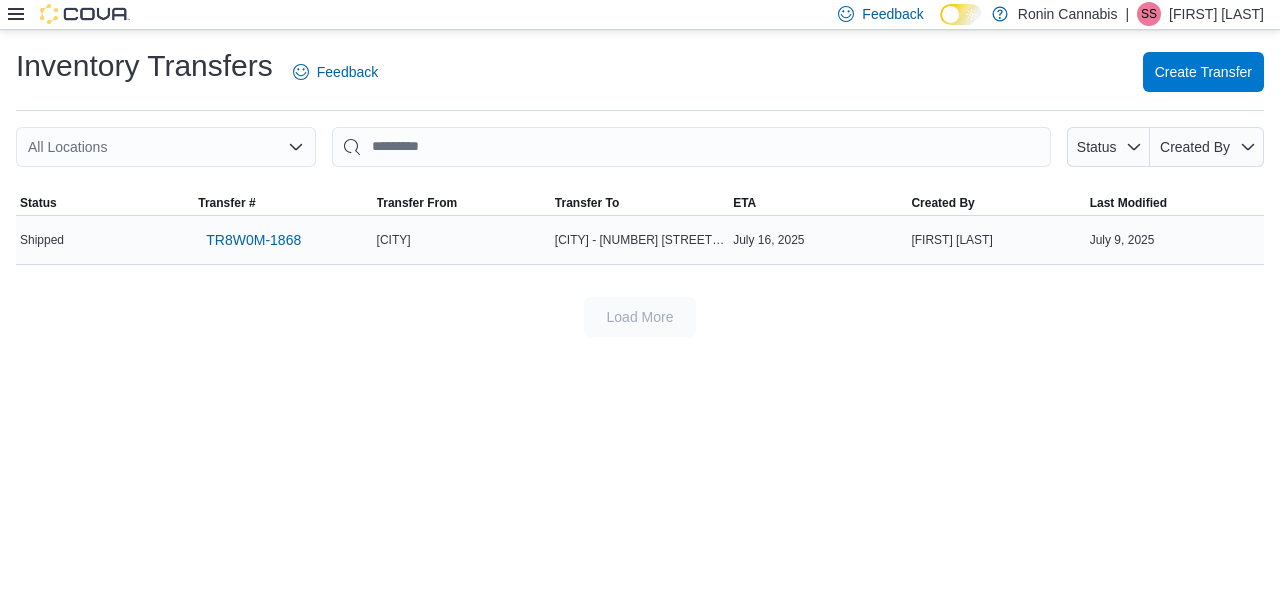 click on "Shipped" at bounding box center (42, 240) 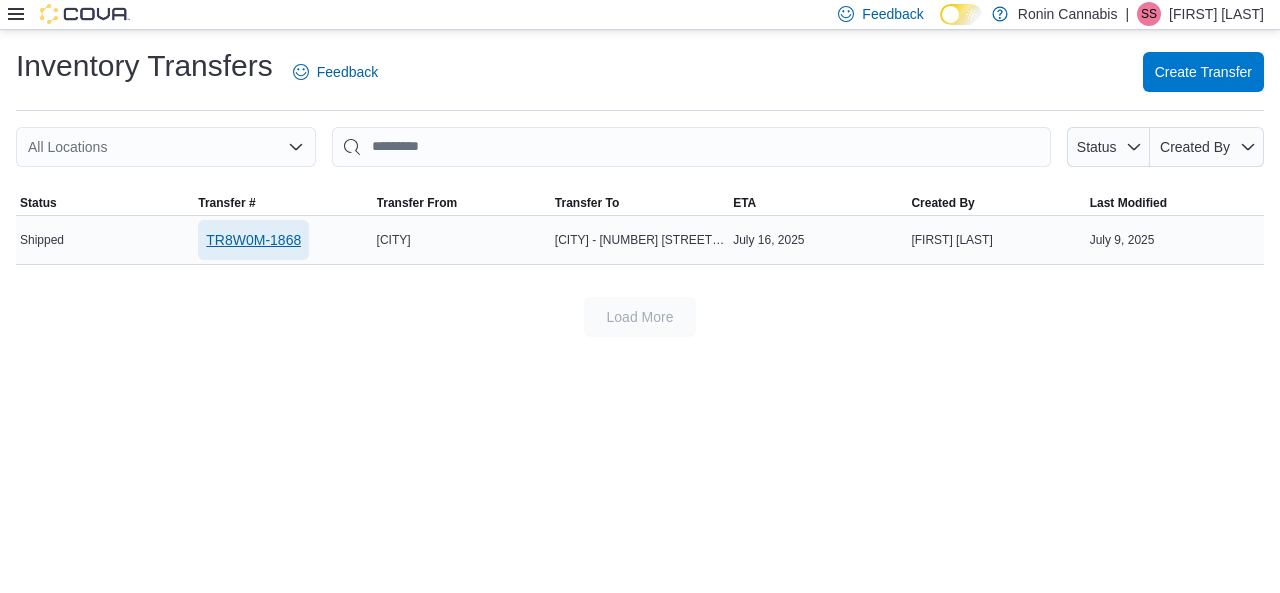 click on "TR8W0M-1868" at bounding box center (253, 240) 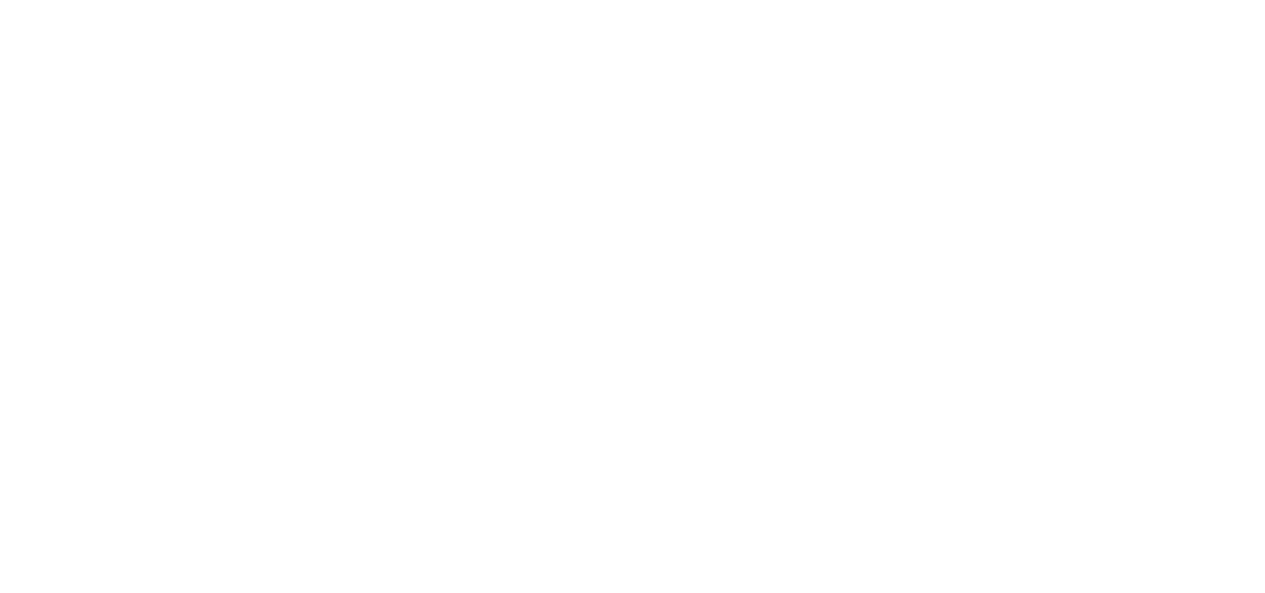scroll, scrollTop: 0, scrollLeft: 0, axis: both 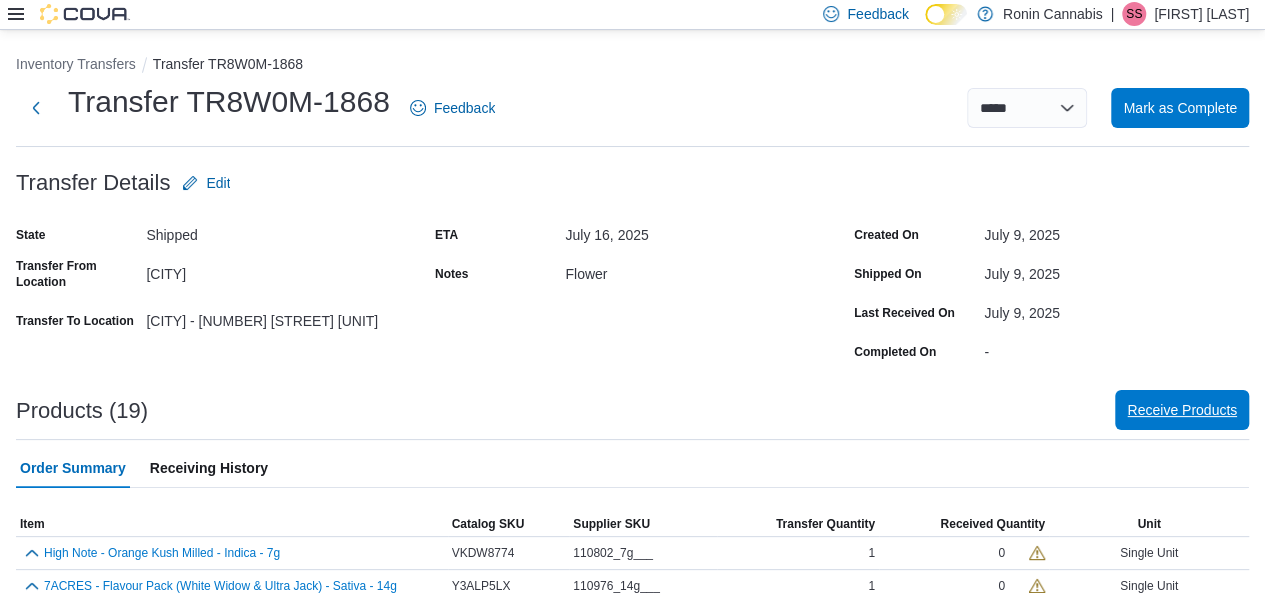 click on "Receive Products" at bounding box center [1182, 410] 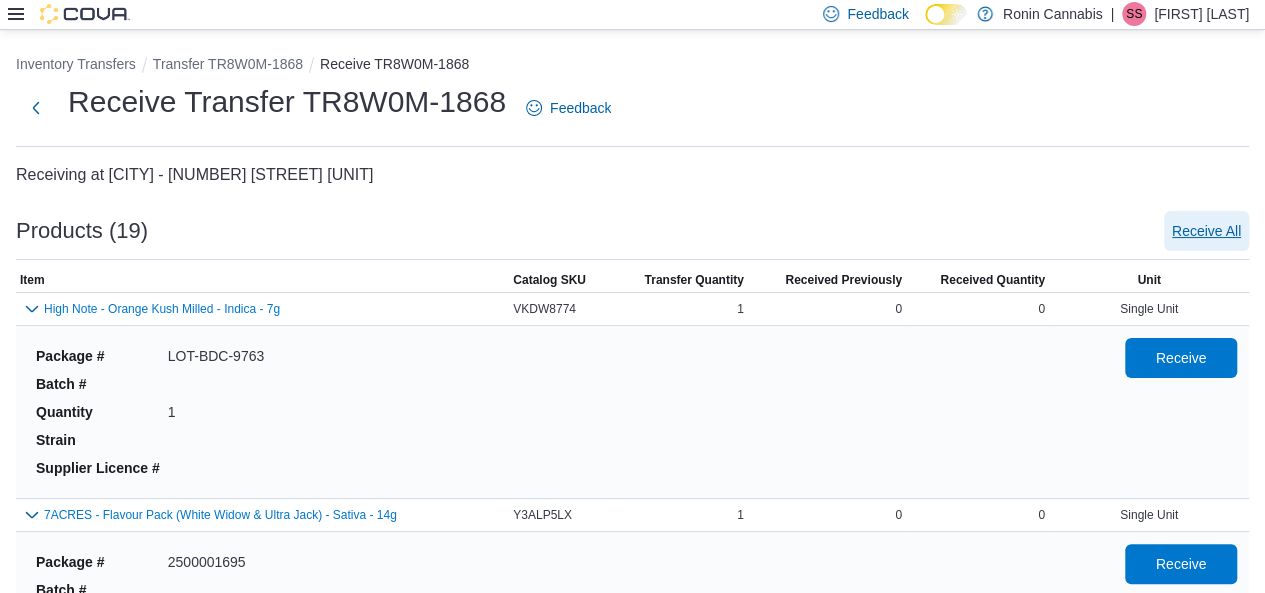 click on "Receive All" at bounding box center (1206, 231) 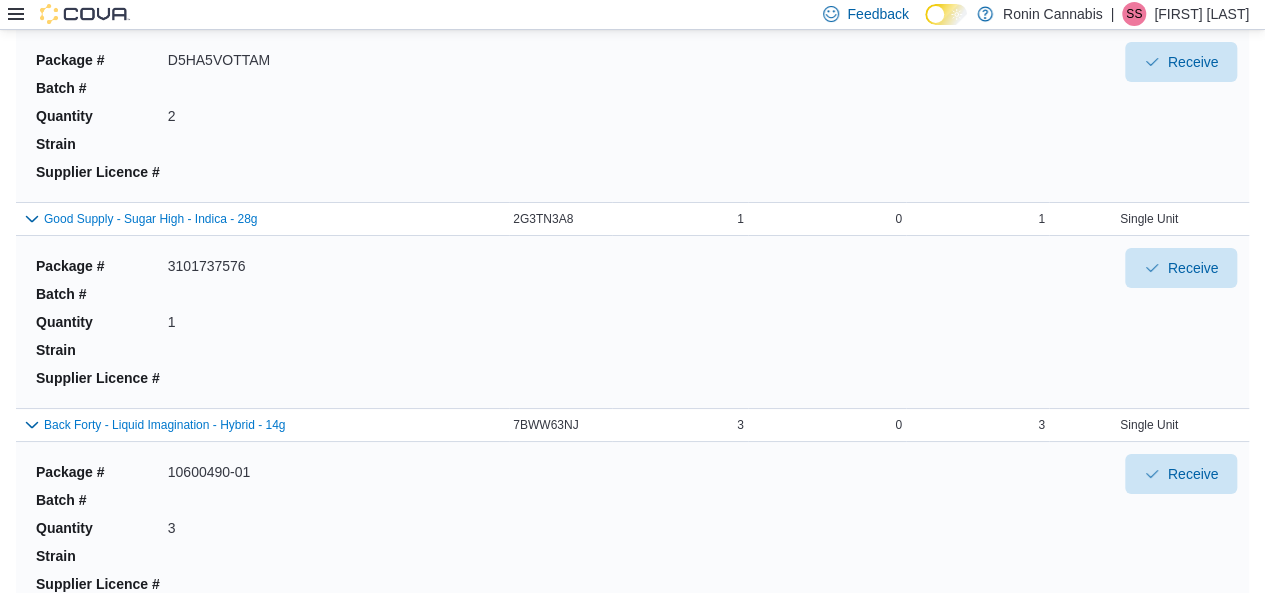 scroll, scrollTop: 3680, scrollLeft: 0, axis: vertical 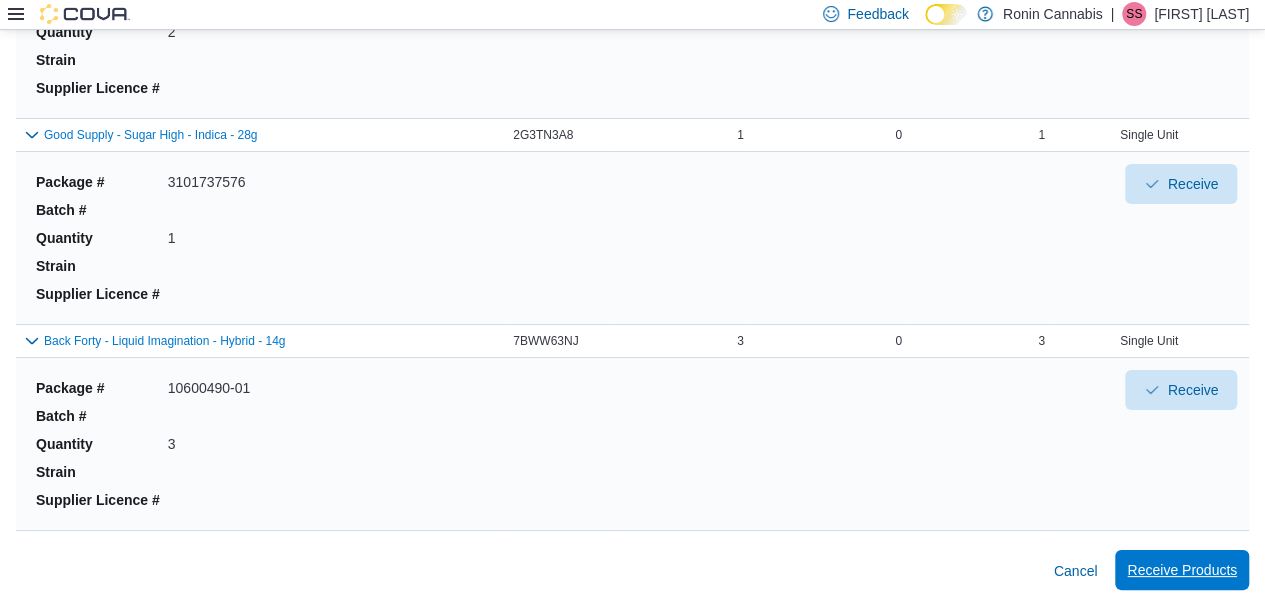 click on "Receive Products" at bounding box center [1182, 570] 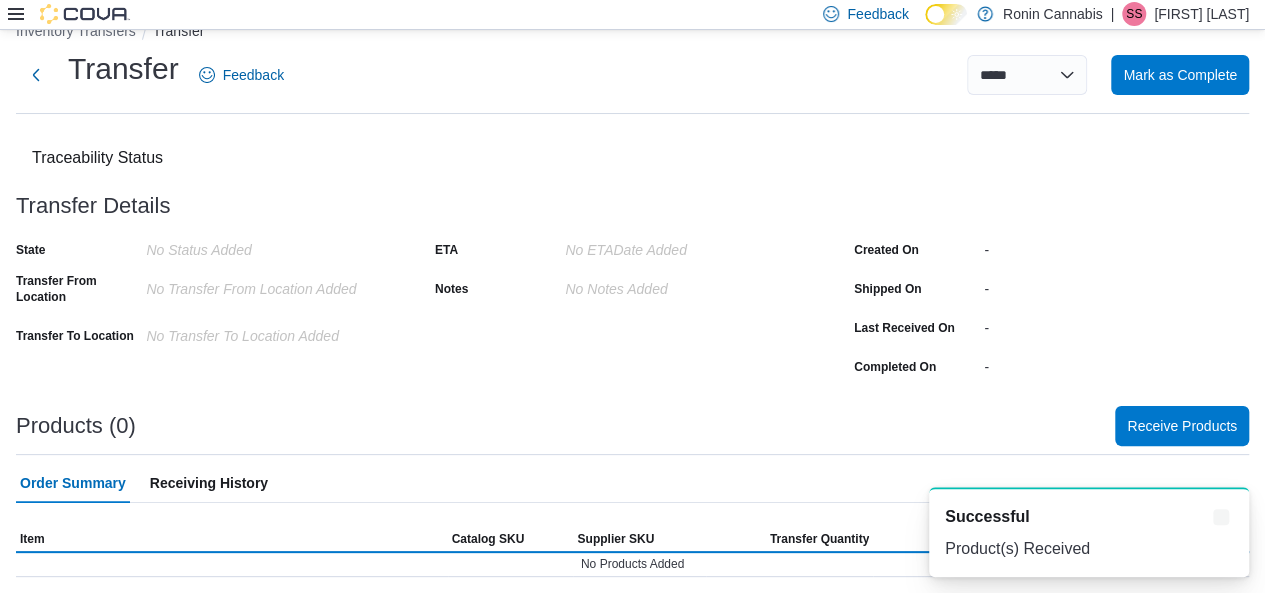 scroll, scrollTop: 31, scrollLeft: 0, axis: vertical 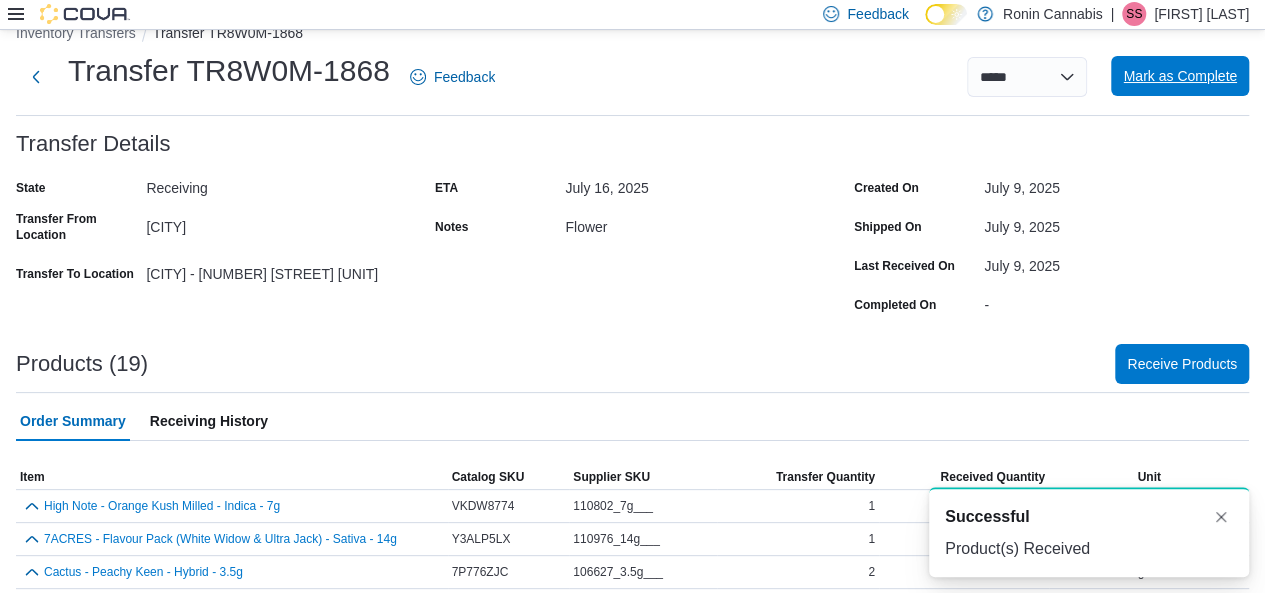 click on "Mark as Complete" at bounding box center (1180, 76) 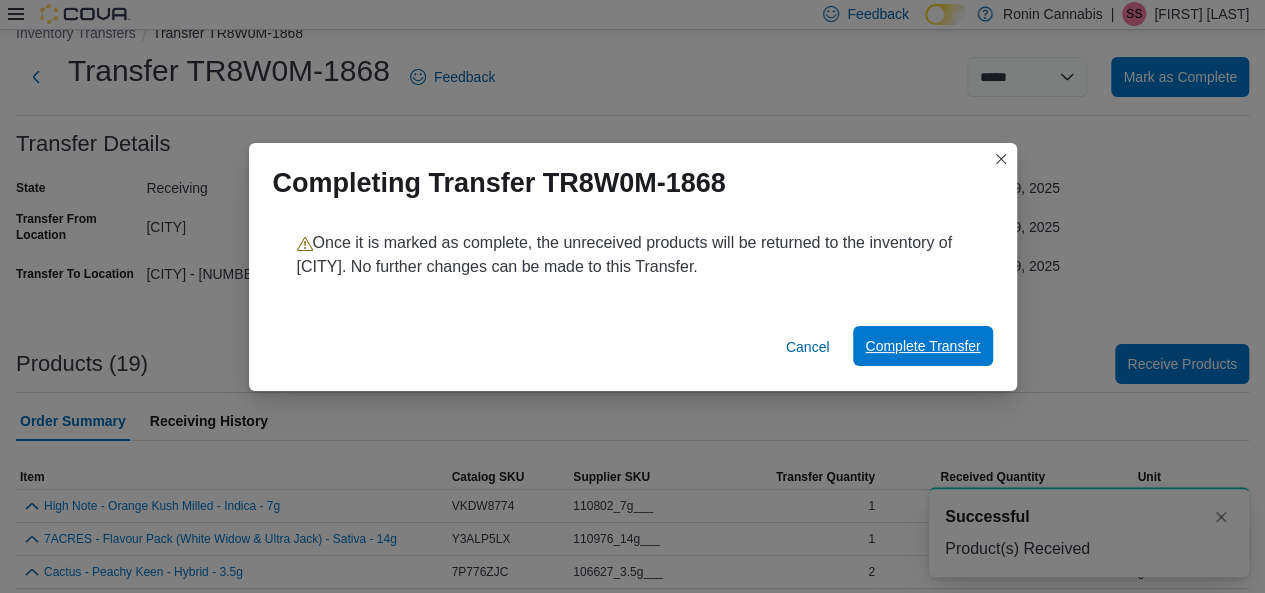 click on "Complete Transfer" at bounding box center (922, 346) 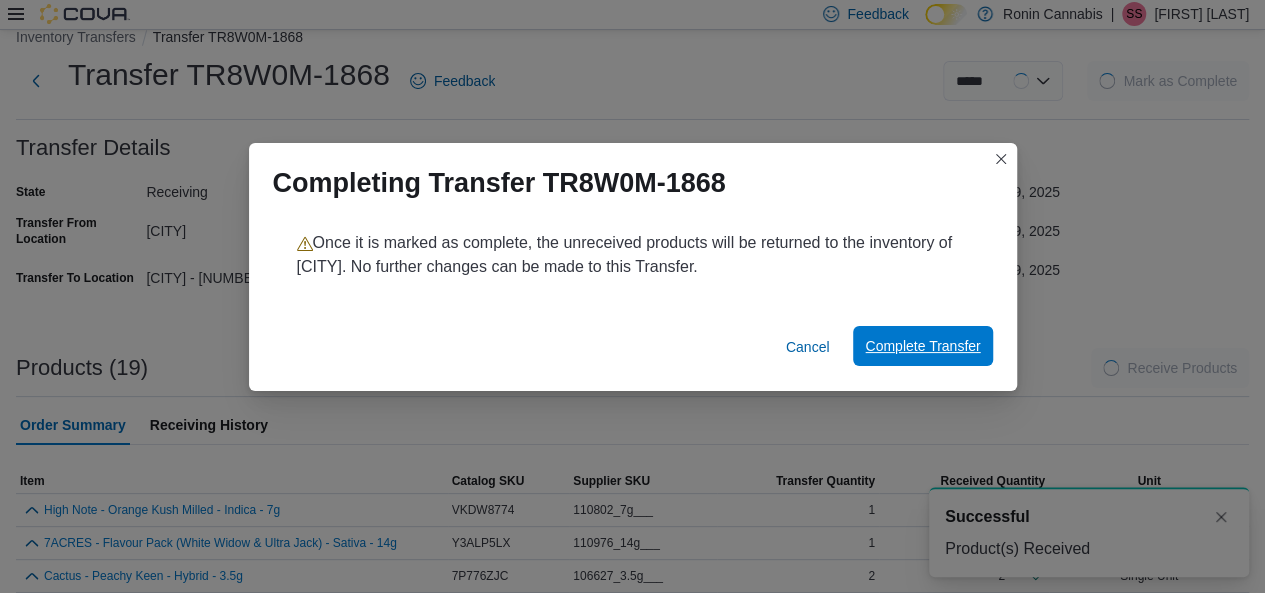 scroll, scrollTop: 35, scrollLeft: 0, axis: vertical 